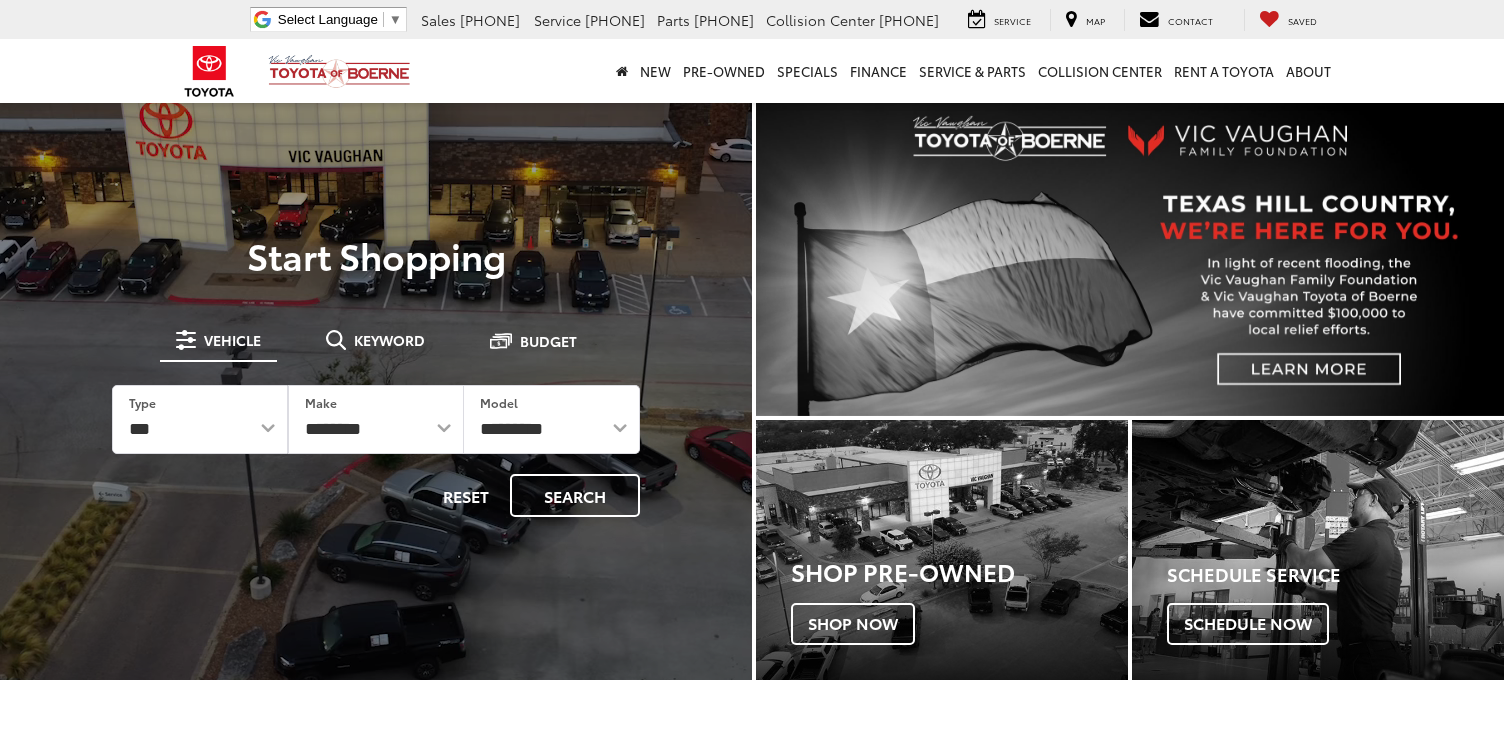 scroll, scrollTop: 0, scrollLeft: 0, axis: both 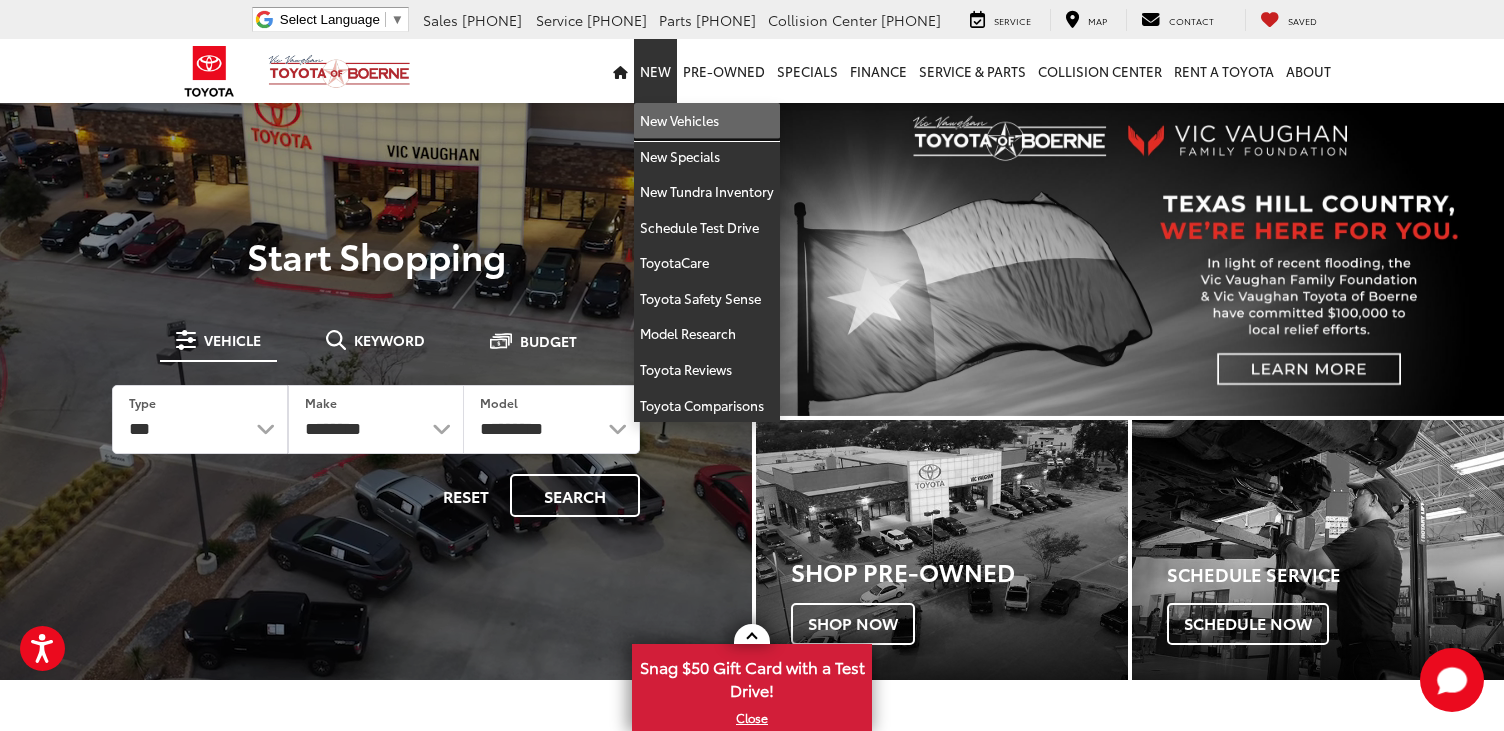 click on "New Vehicles" at bounding box center [707, 121] 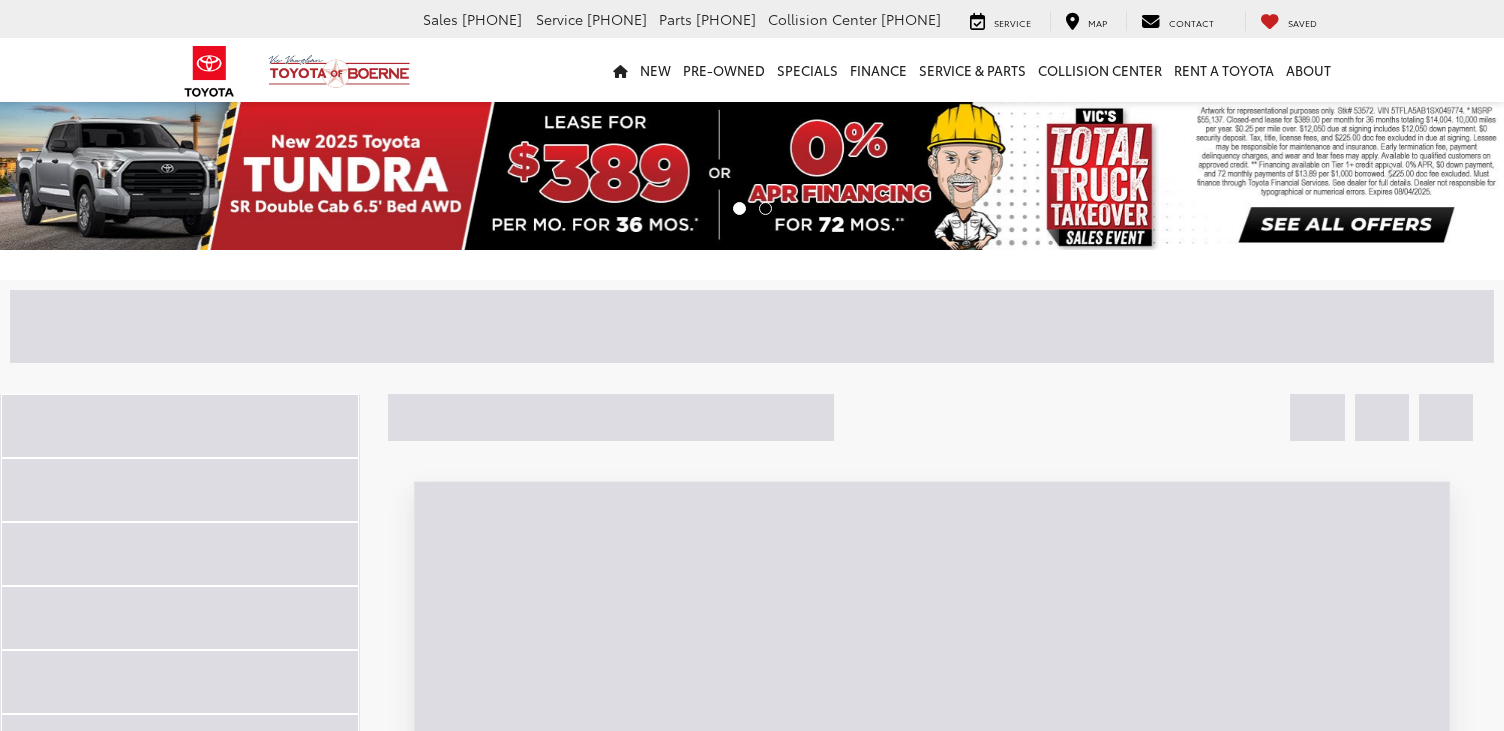 scroll, scrollTop: 0, scrollLeft: 0, axis: both 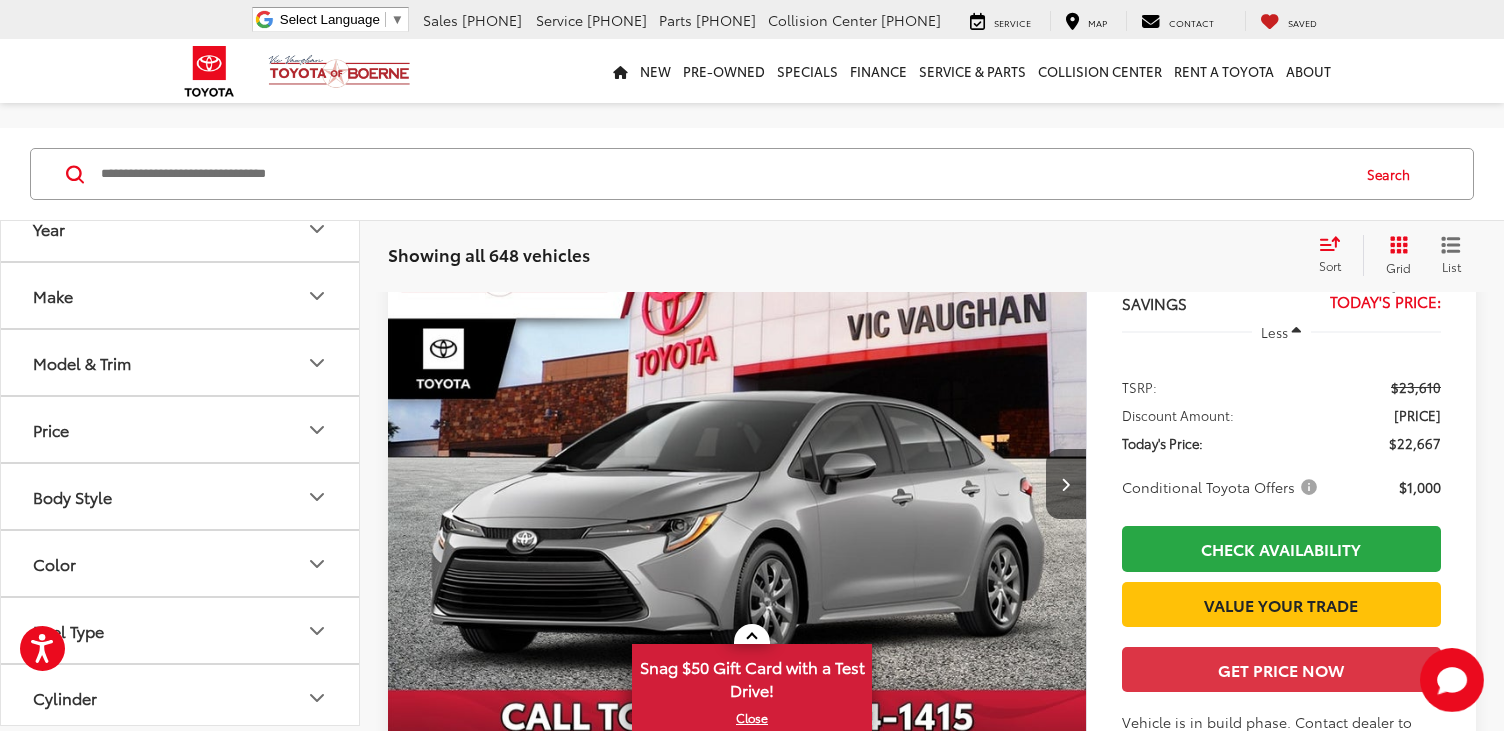 click on "Model & Trim" at bounding box center [49, 228] 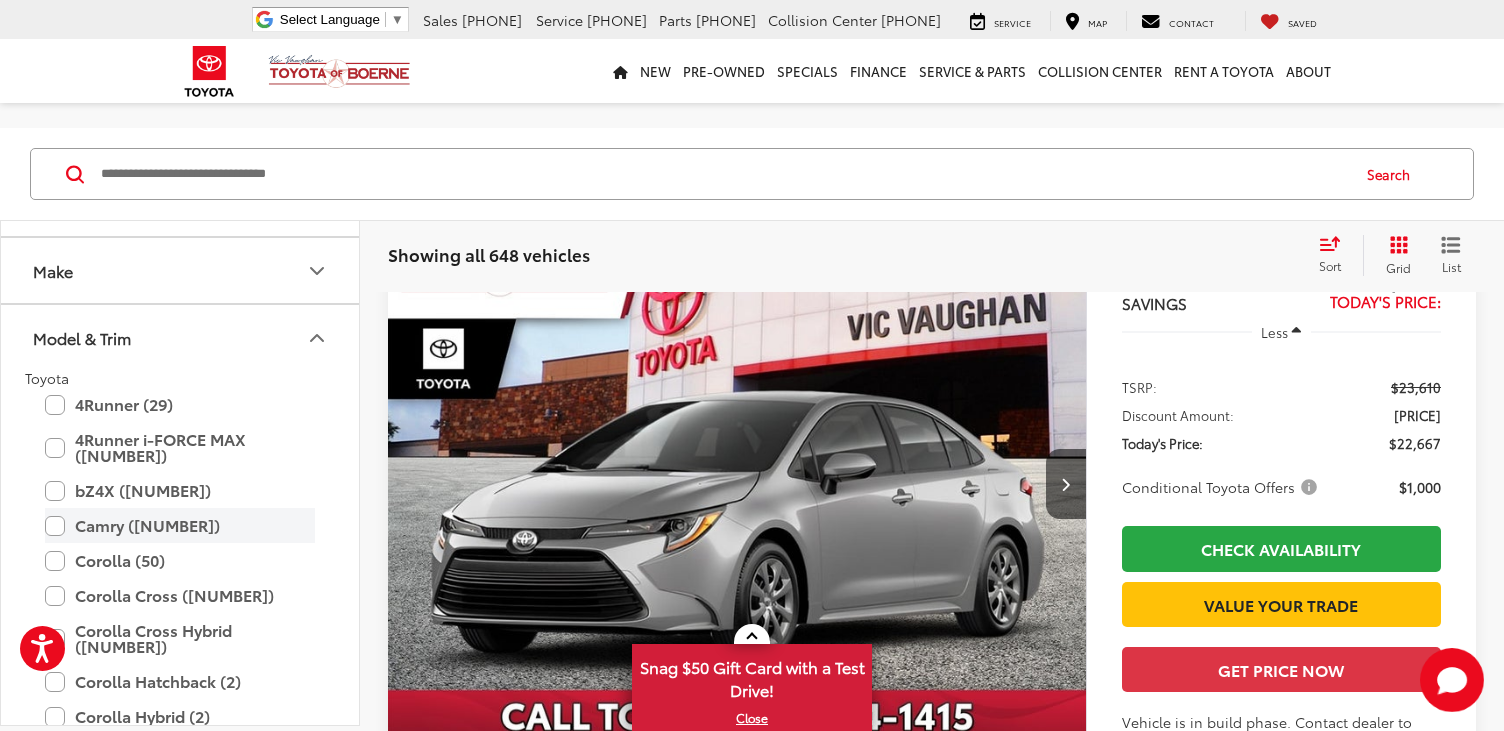 click on "Camry (140)" at bounding box center (180, 525) 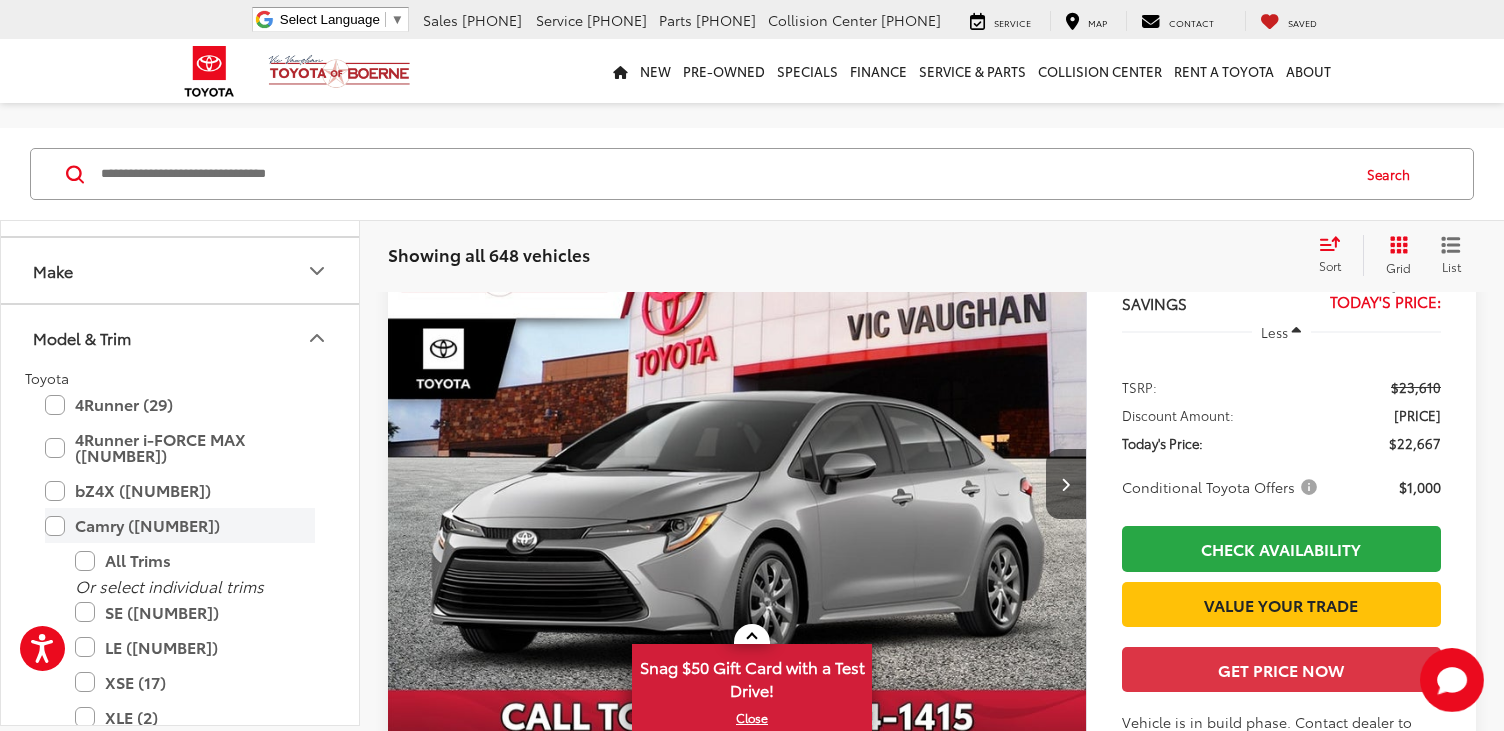 scroll, scrollTop: 140, scrollLeft: 0, axis: vertical 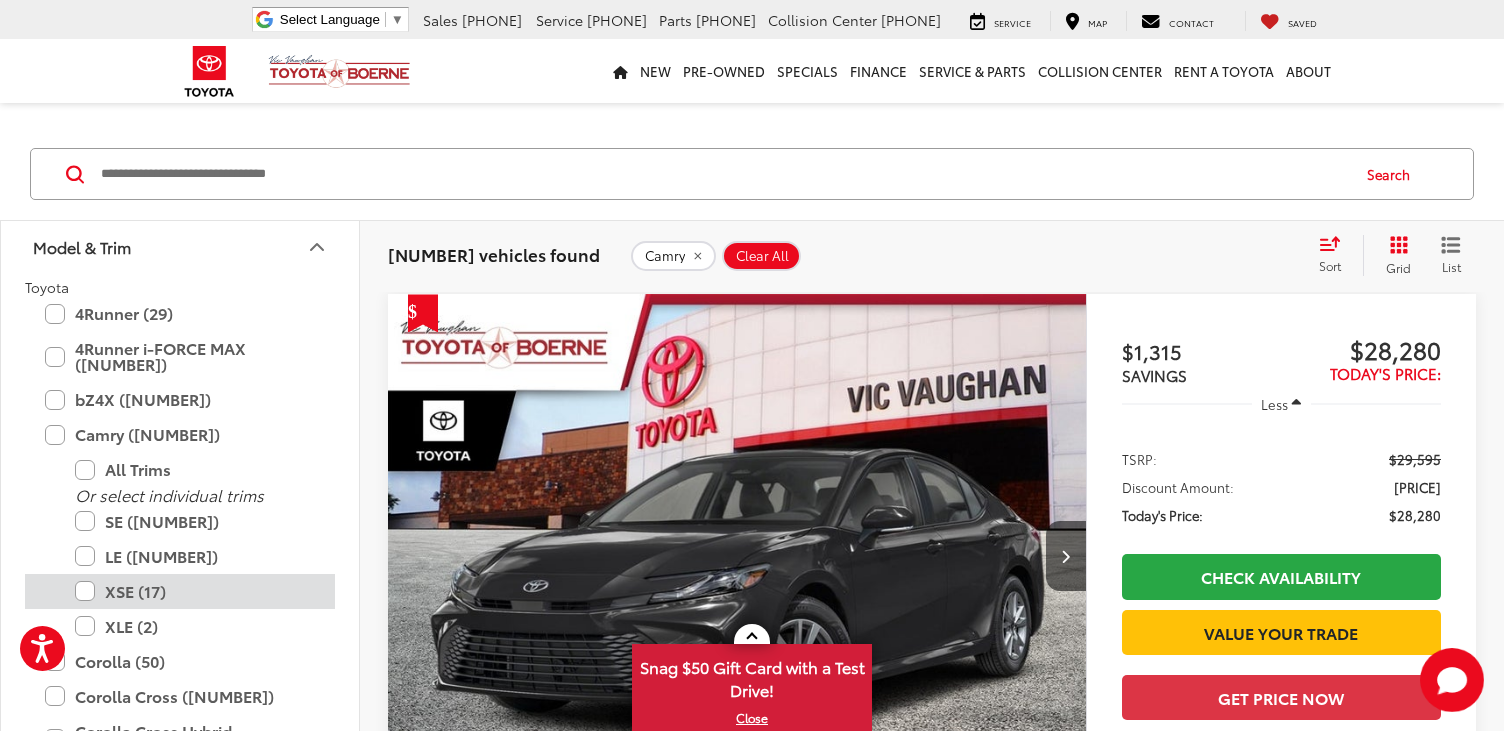 click on "XSE (17)" at bounding box center [195, 591] 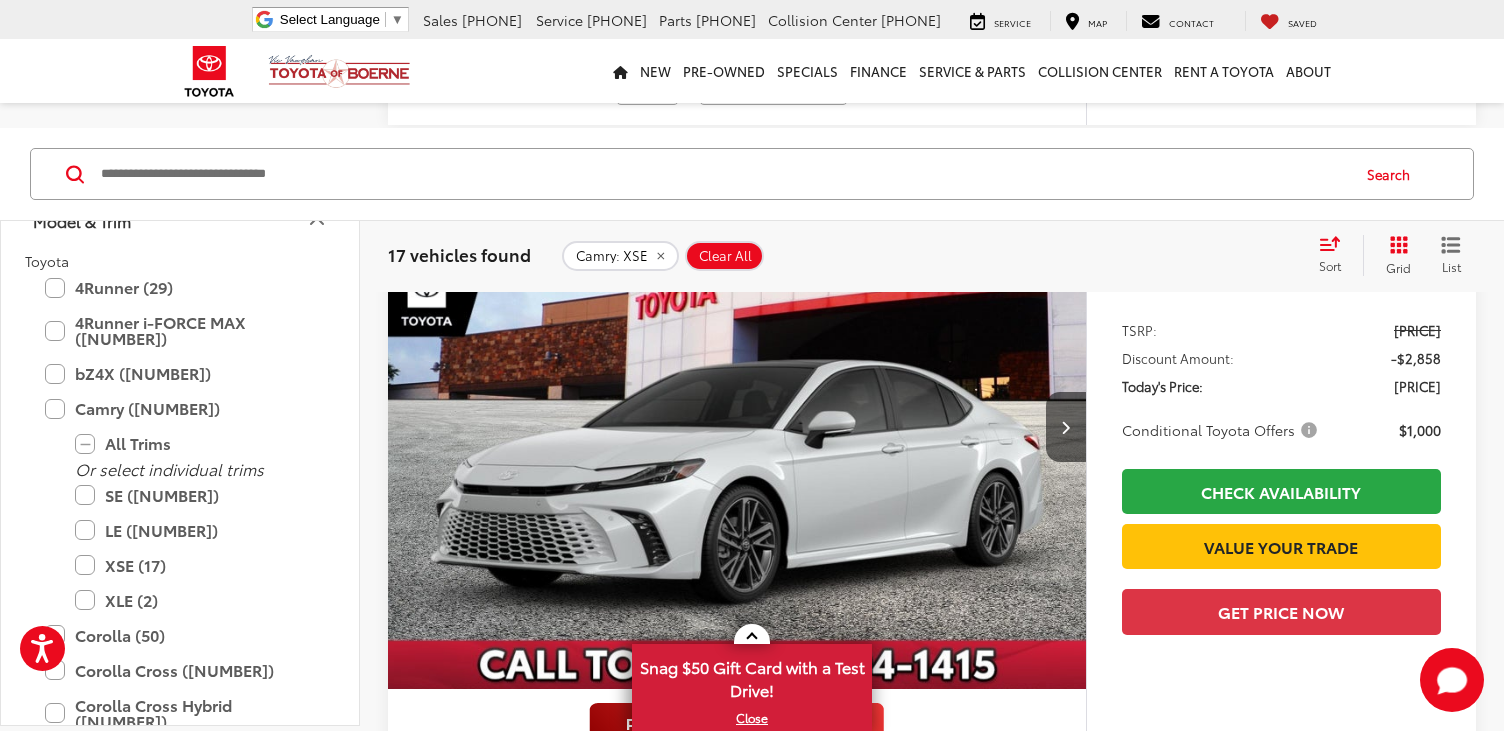scroll, scrollTop: 4475, scrollLeft: 0, axis: vertical 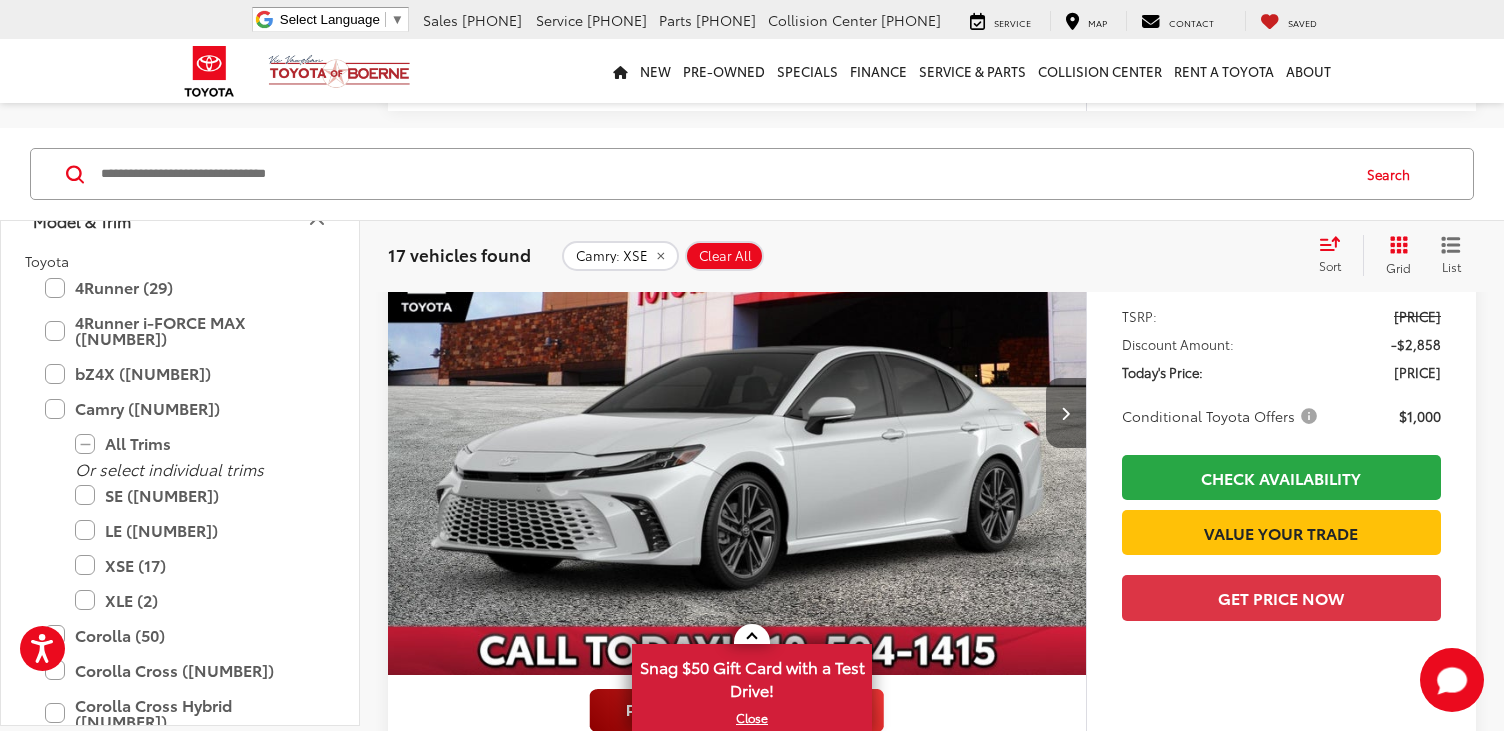 click at bounding box center (1066, 413) 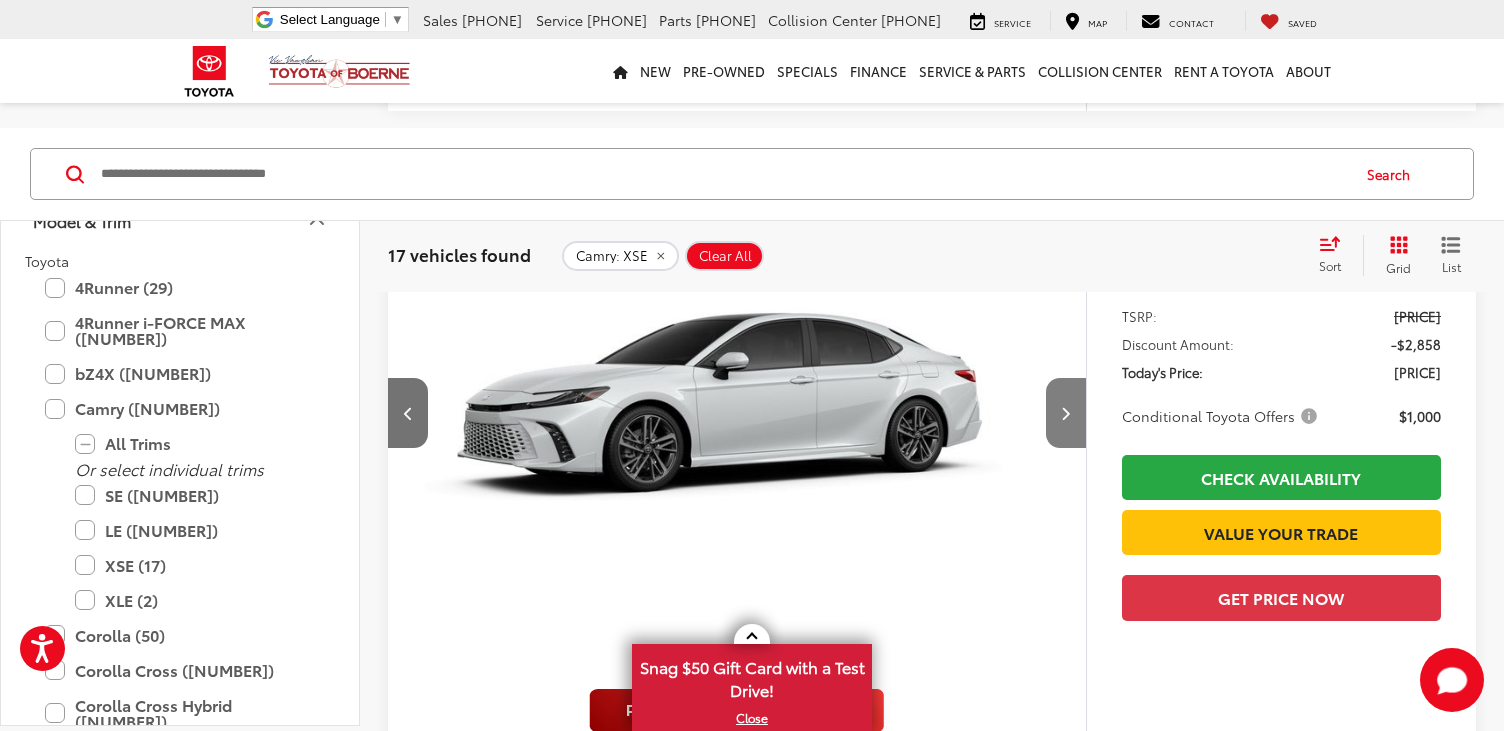 click at bounding box center (1066, 413) 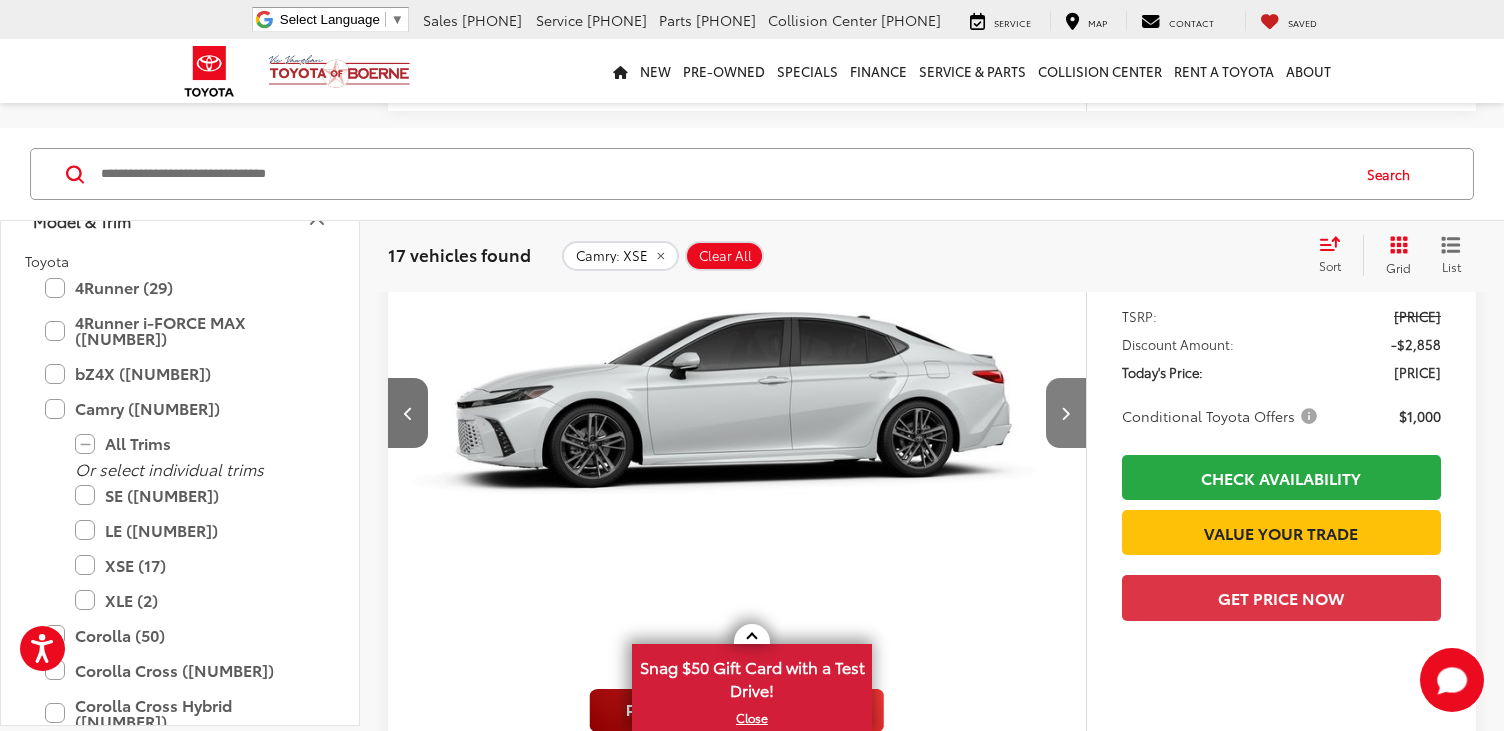 click at bounding box center [1066, 413] 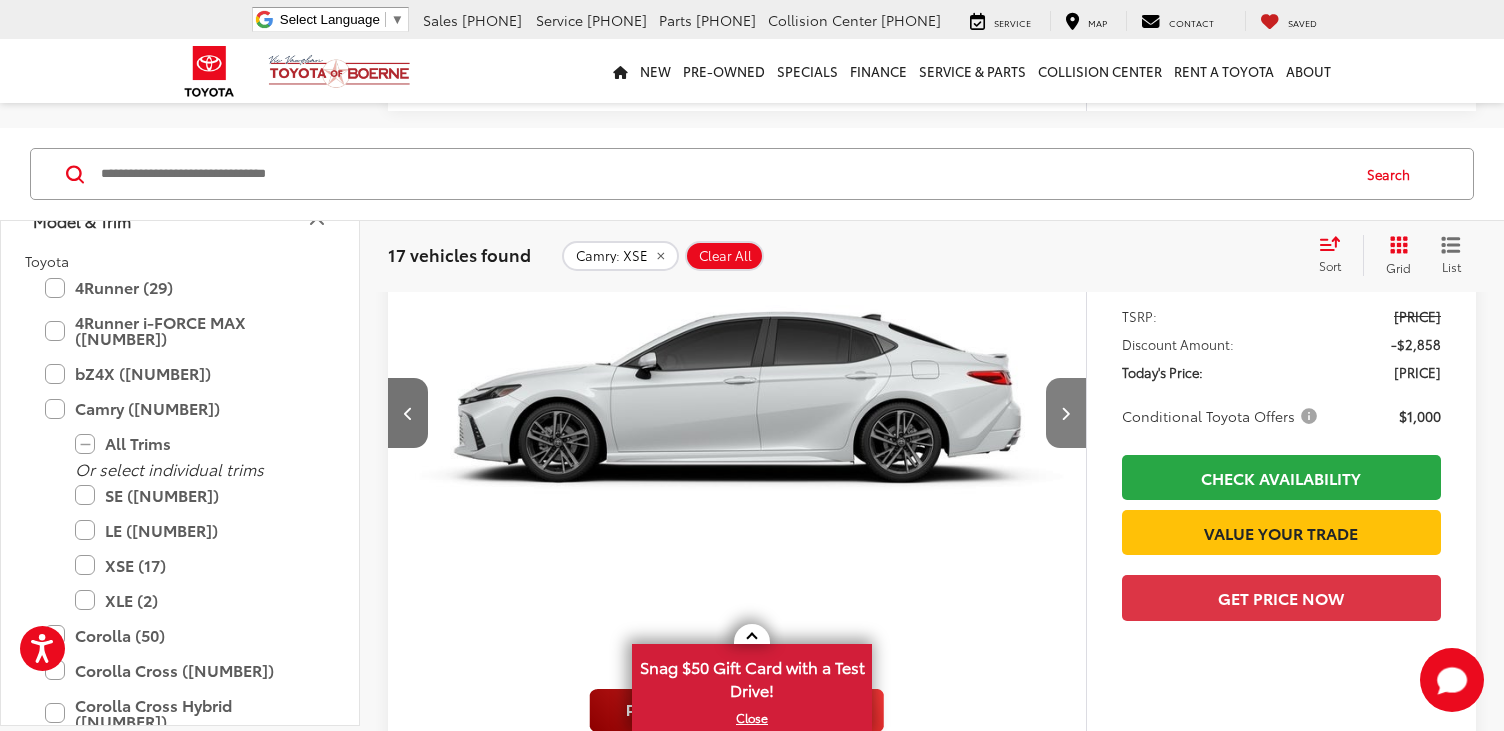 click at bounding box center [1066, 413] 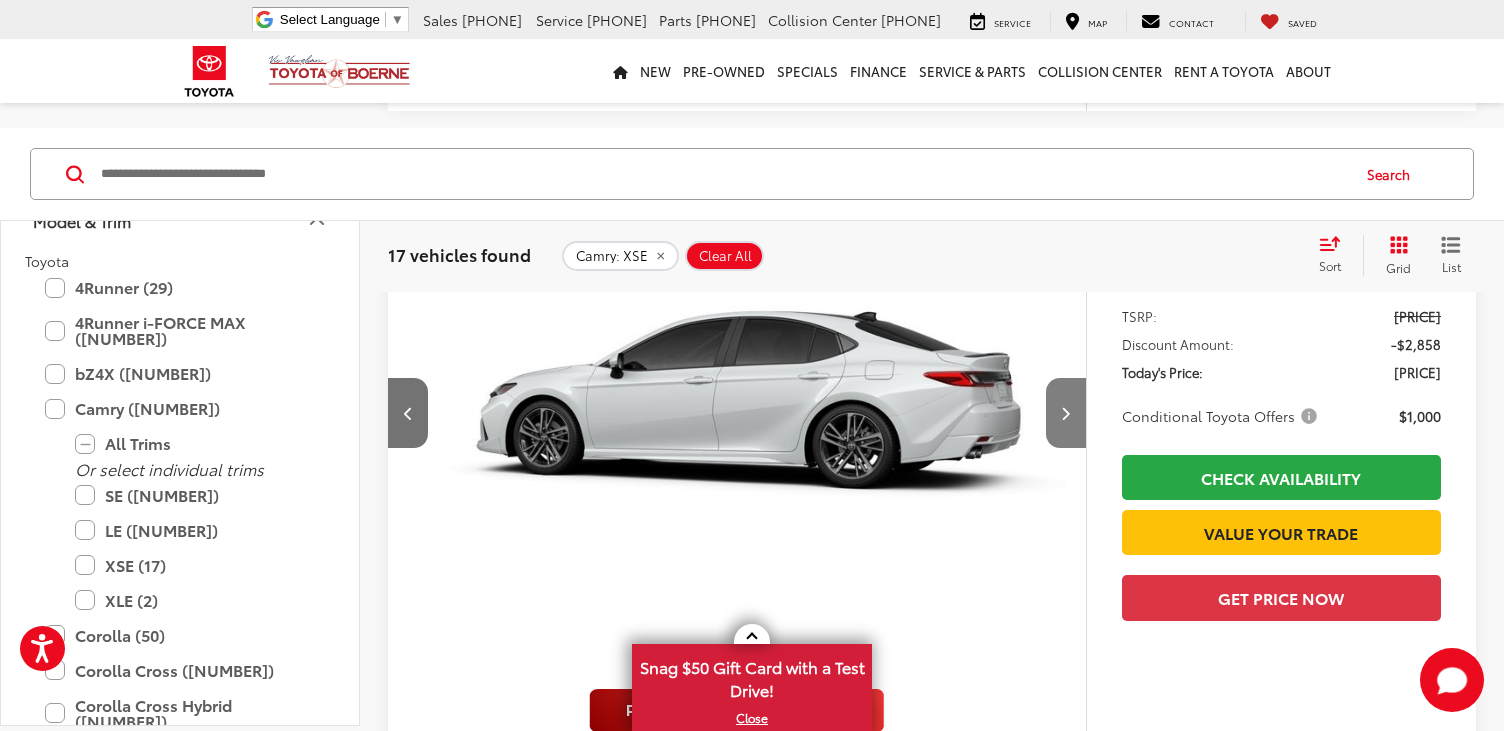 click at bounding box center [1066, 413] 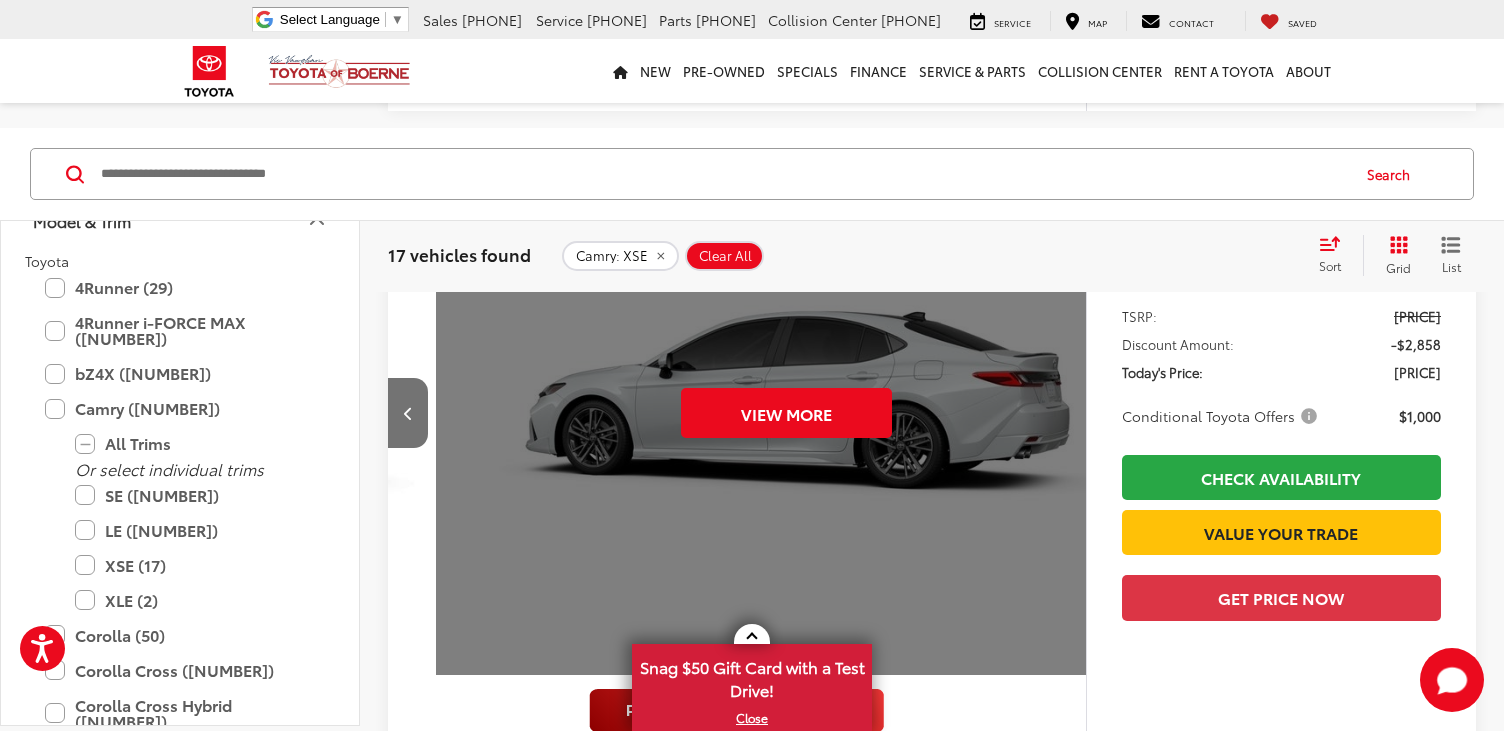 scroll, scrollTop: 0, scrollLeft: 3505, axis: horizontal 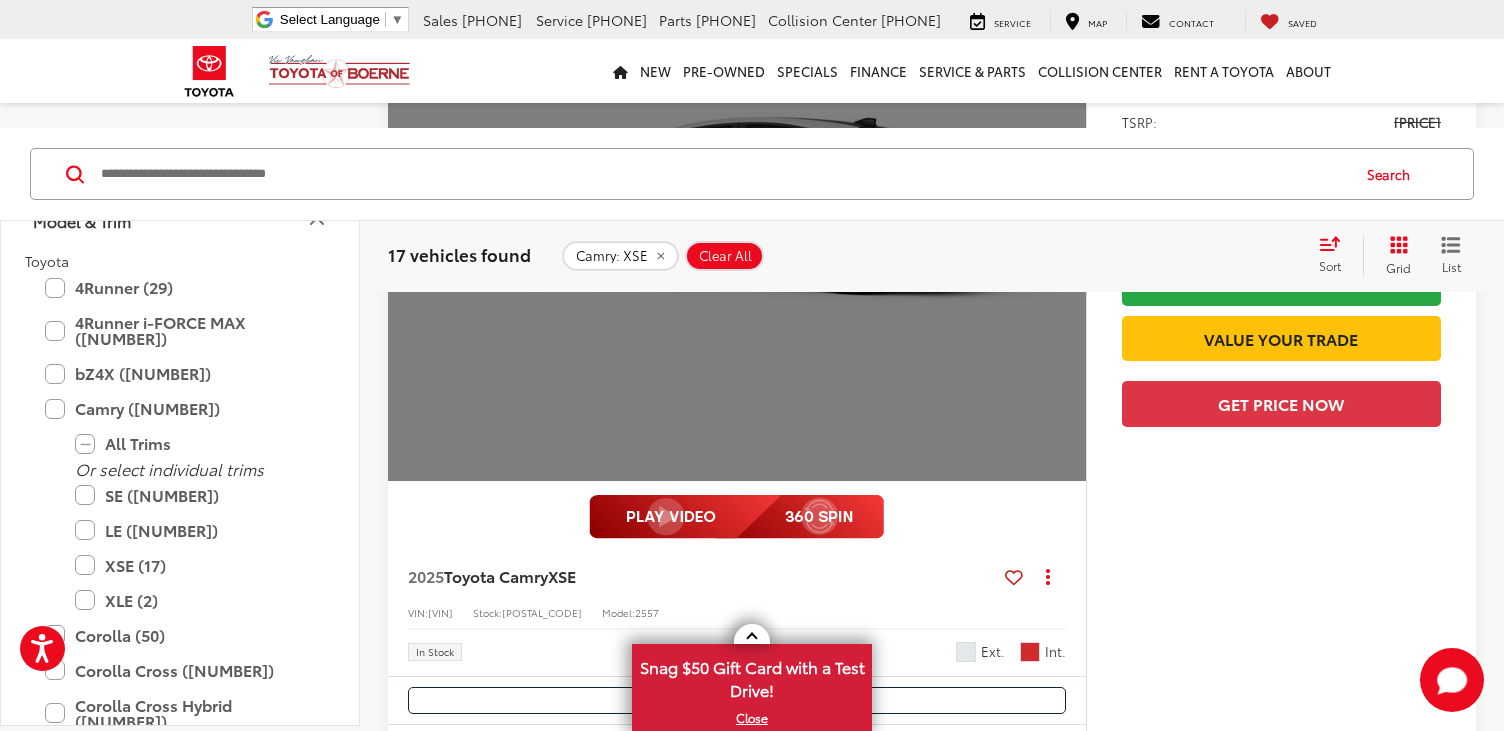 click on "View More" at bounding box center [737, 220] 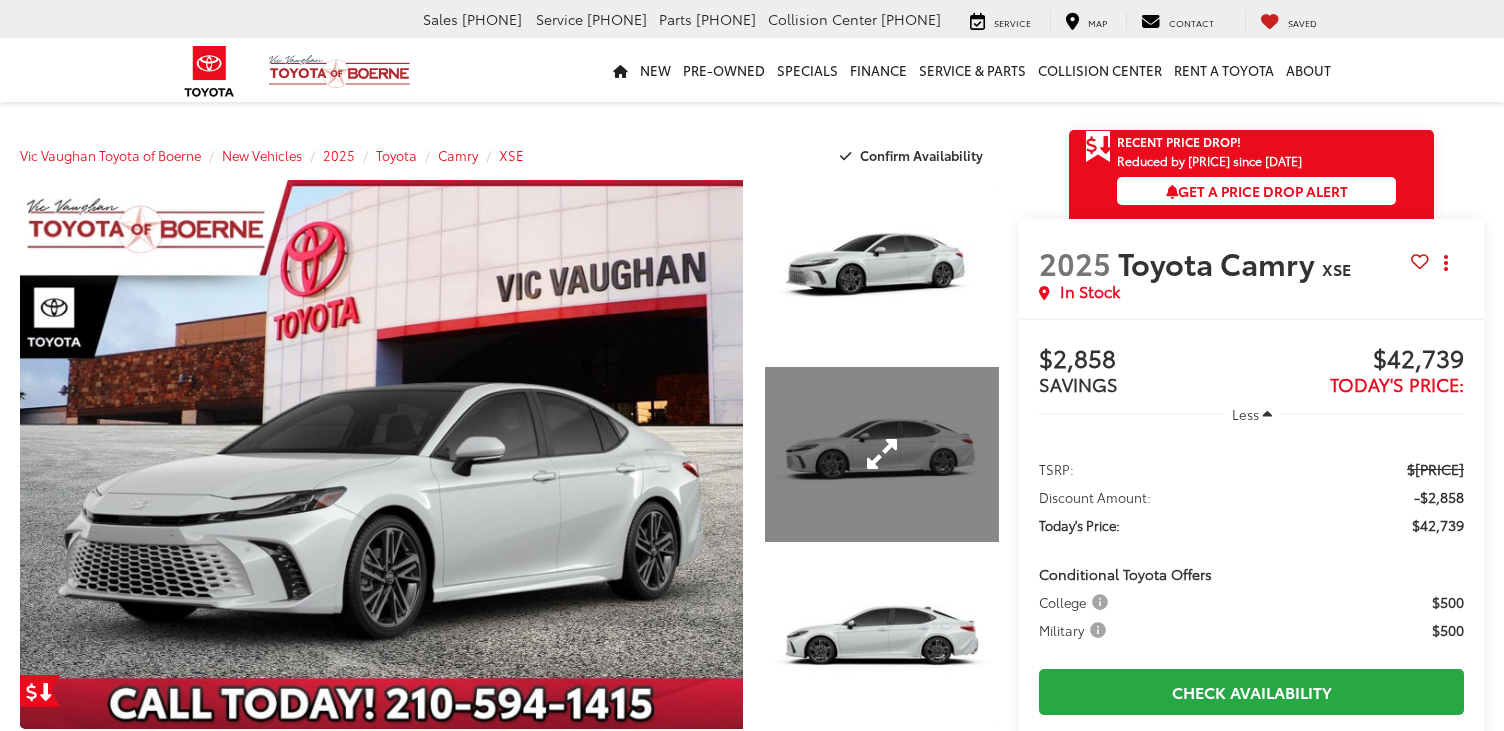 scroll, scrollTop: 0, scrollLeft: 0, axis: both 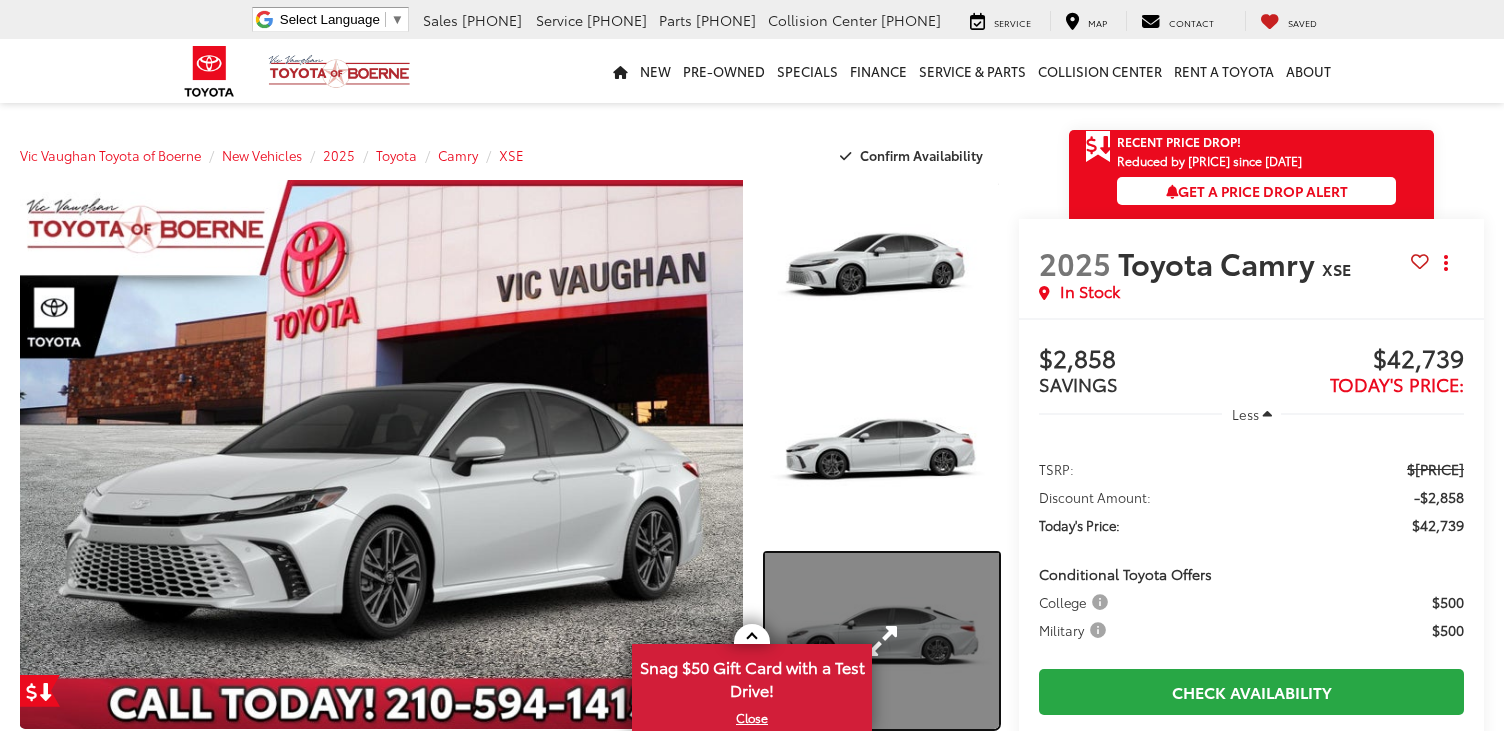 click at bounding box center (882, 641) 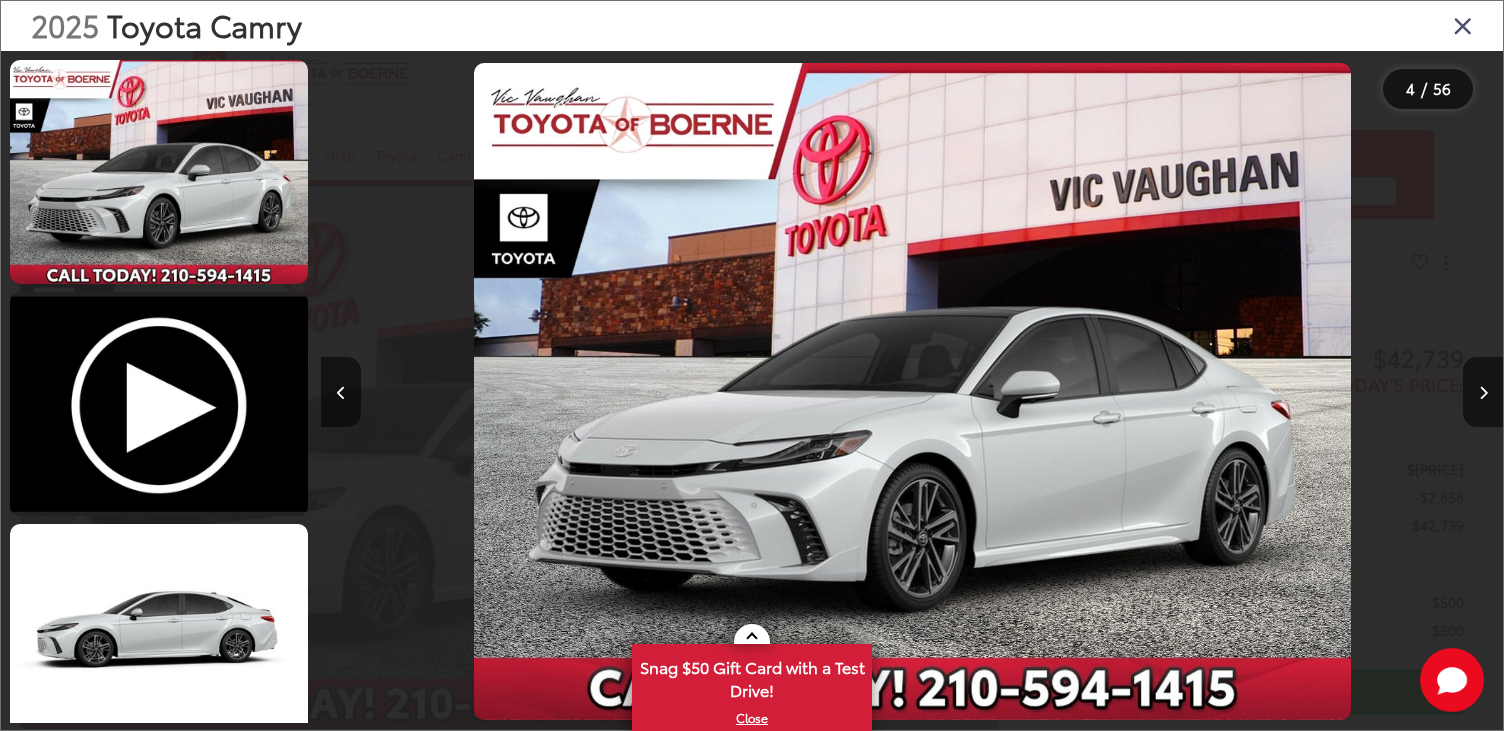 scroll, scrollTop: 531, scrollLeft: 0, axis: vertical 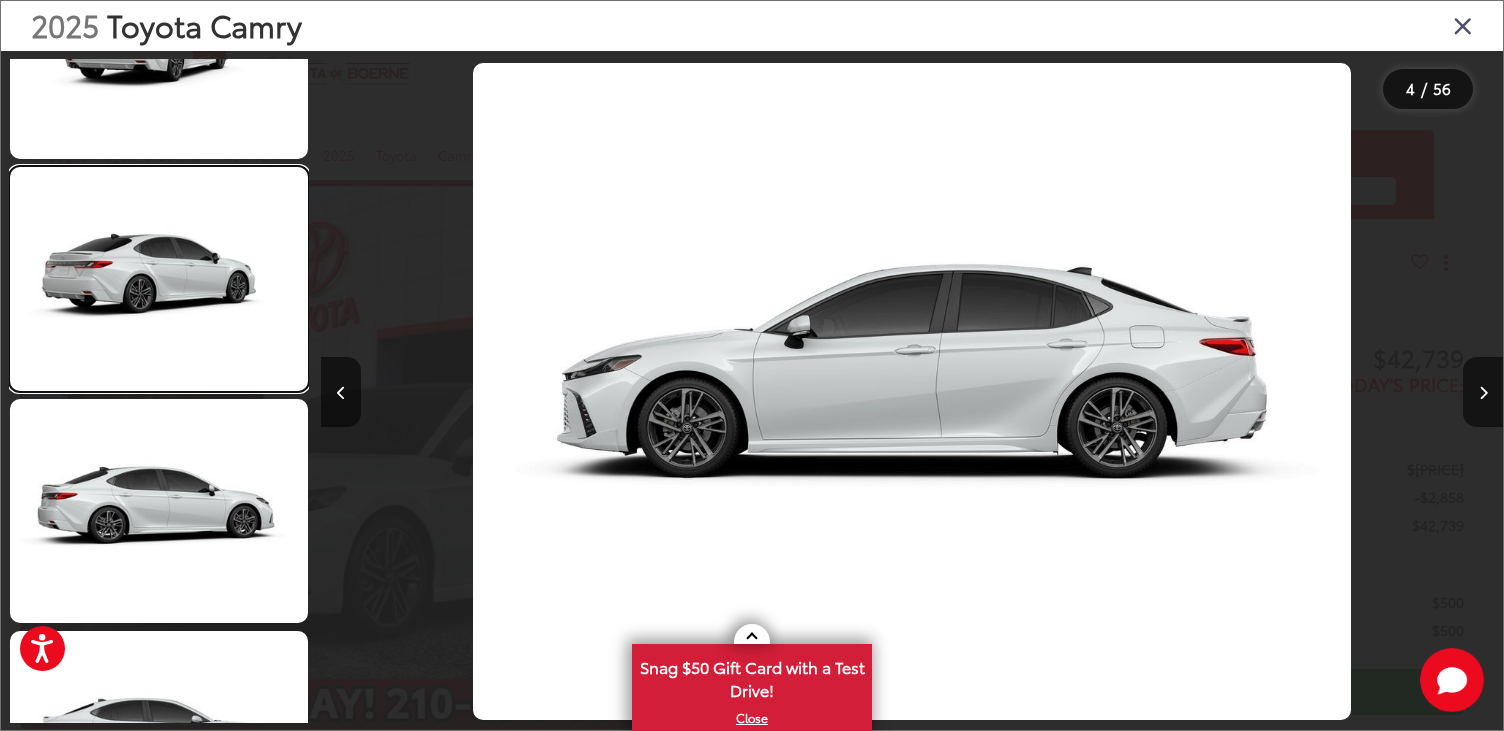 click at bounding box center [159, 279] 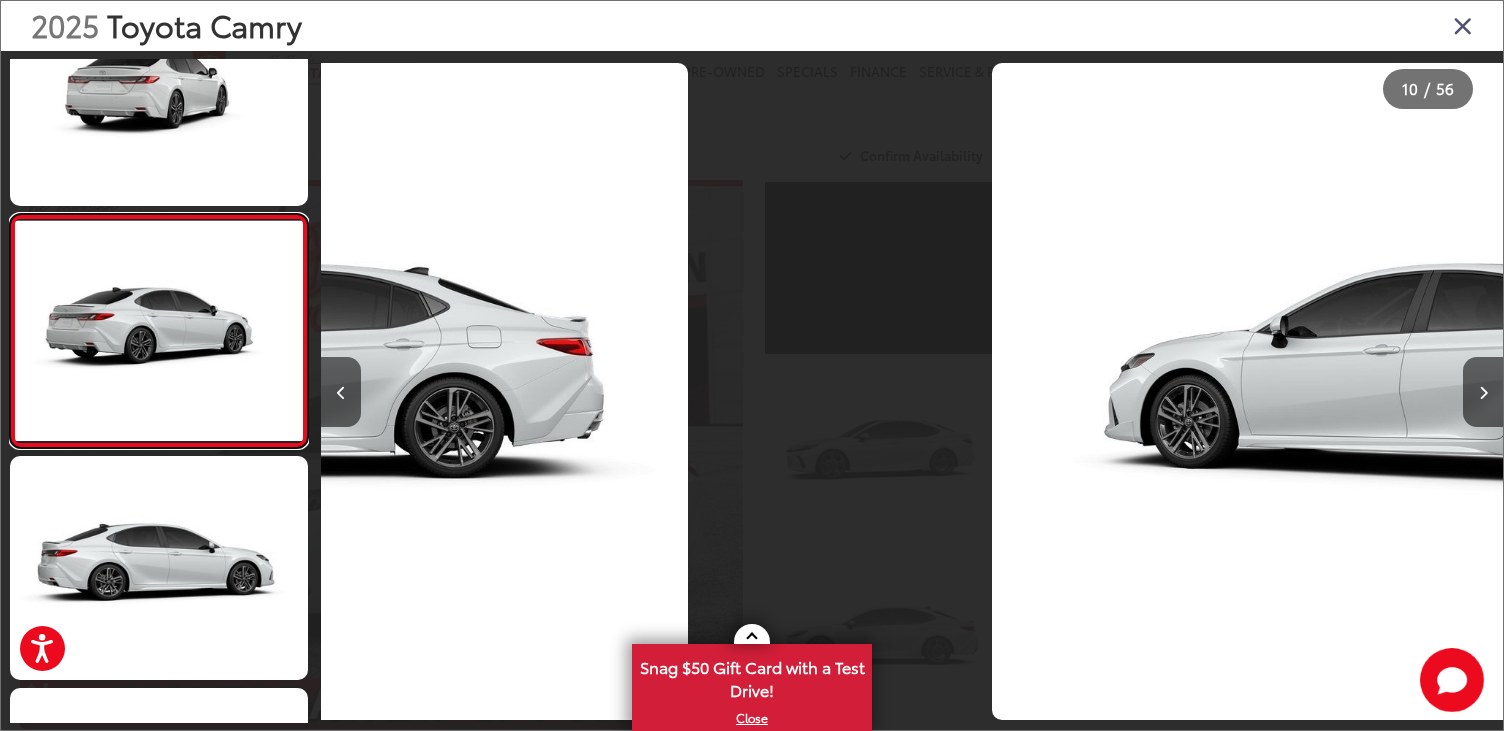 scroll, scrollTop: 1930, scrollLeft: 0, axis: vertical 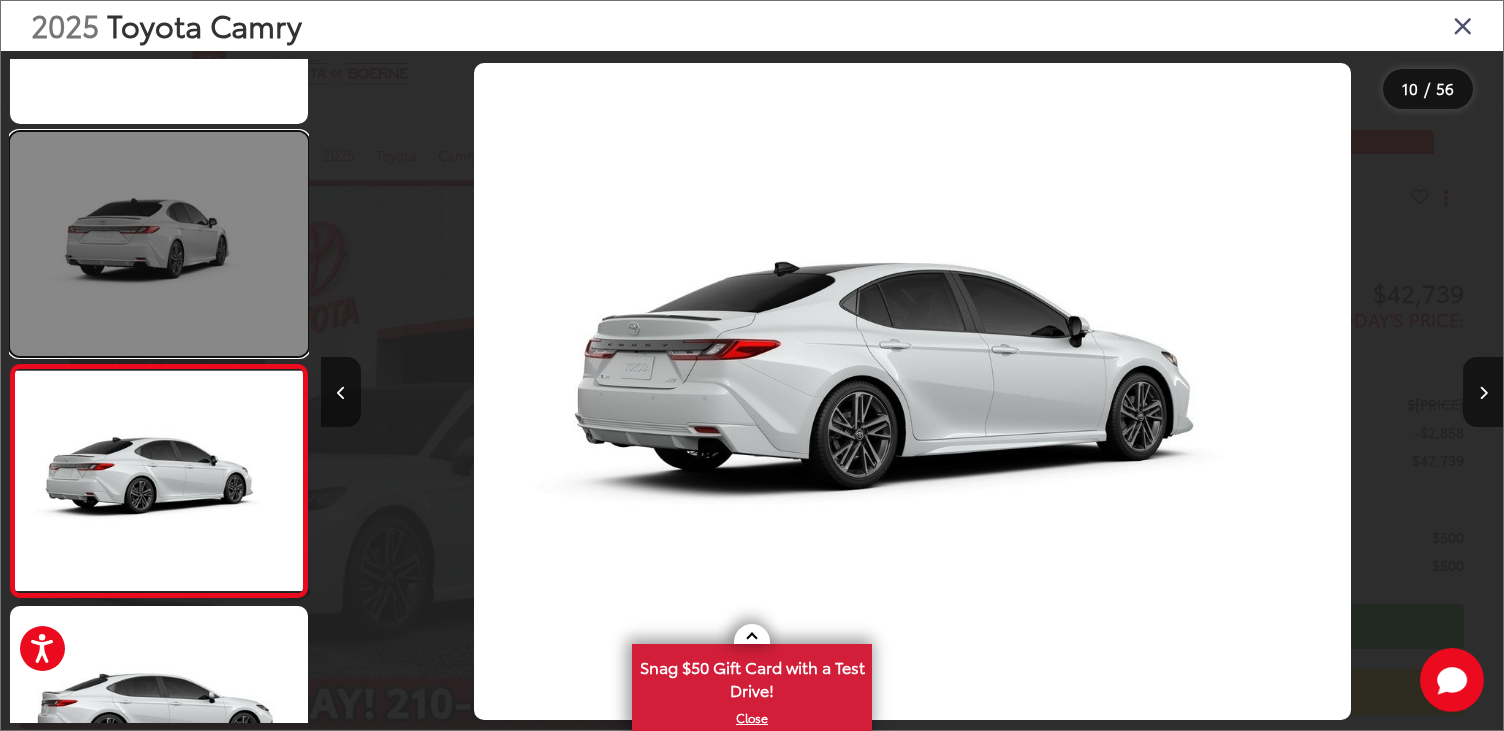 click at bounding box center (159, 244) 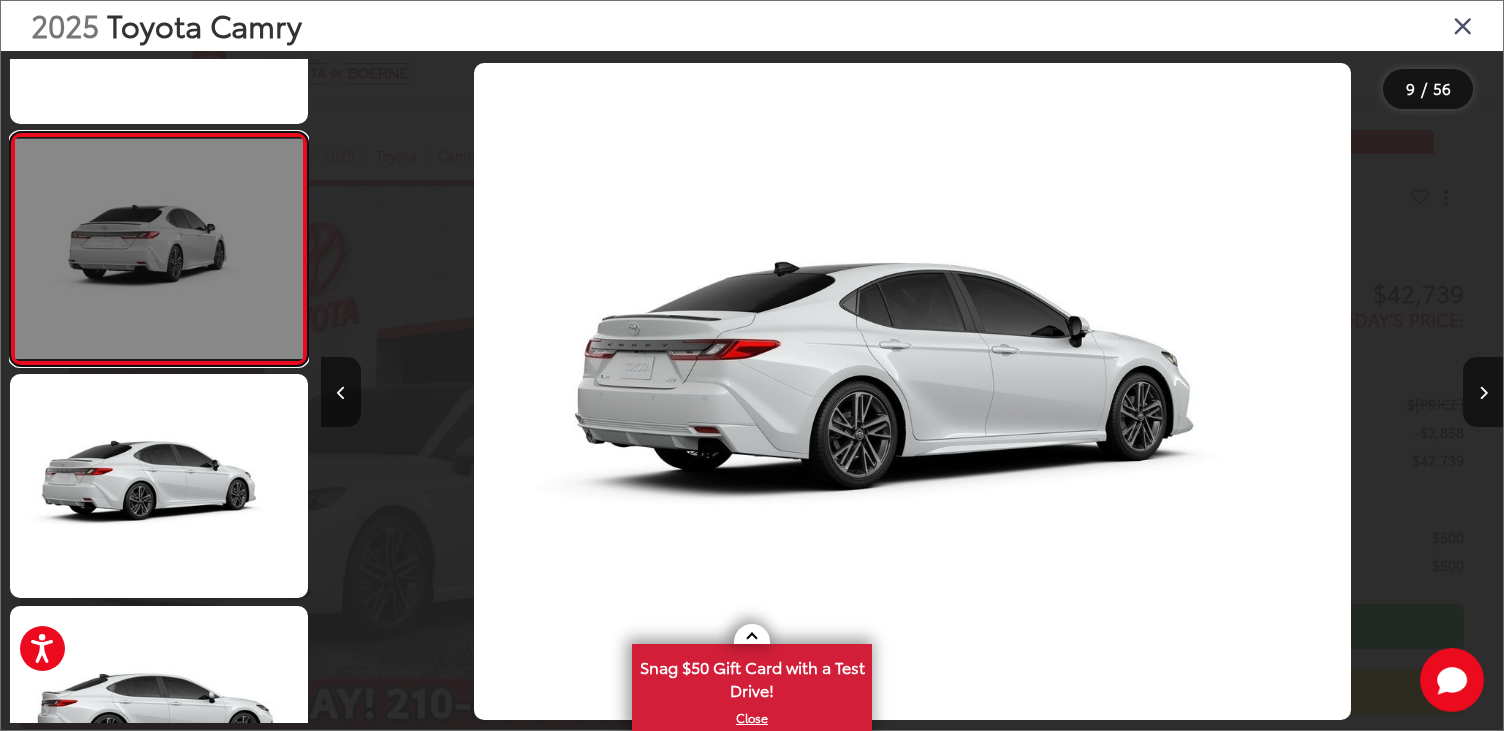 scroll, scrollTop: 0, scrollLeft: 10495, axis: horizontal 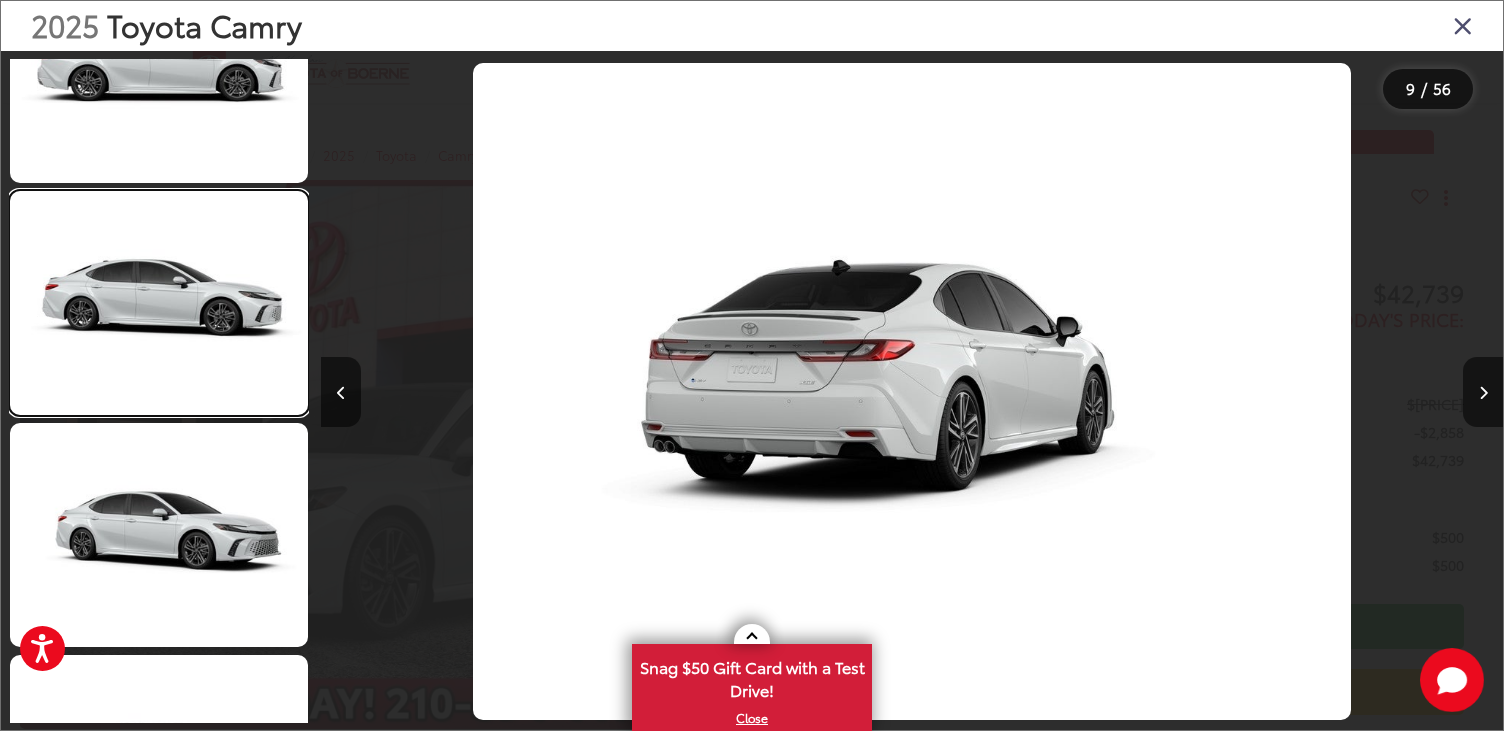 click at bounding box center (159, 303) 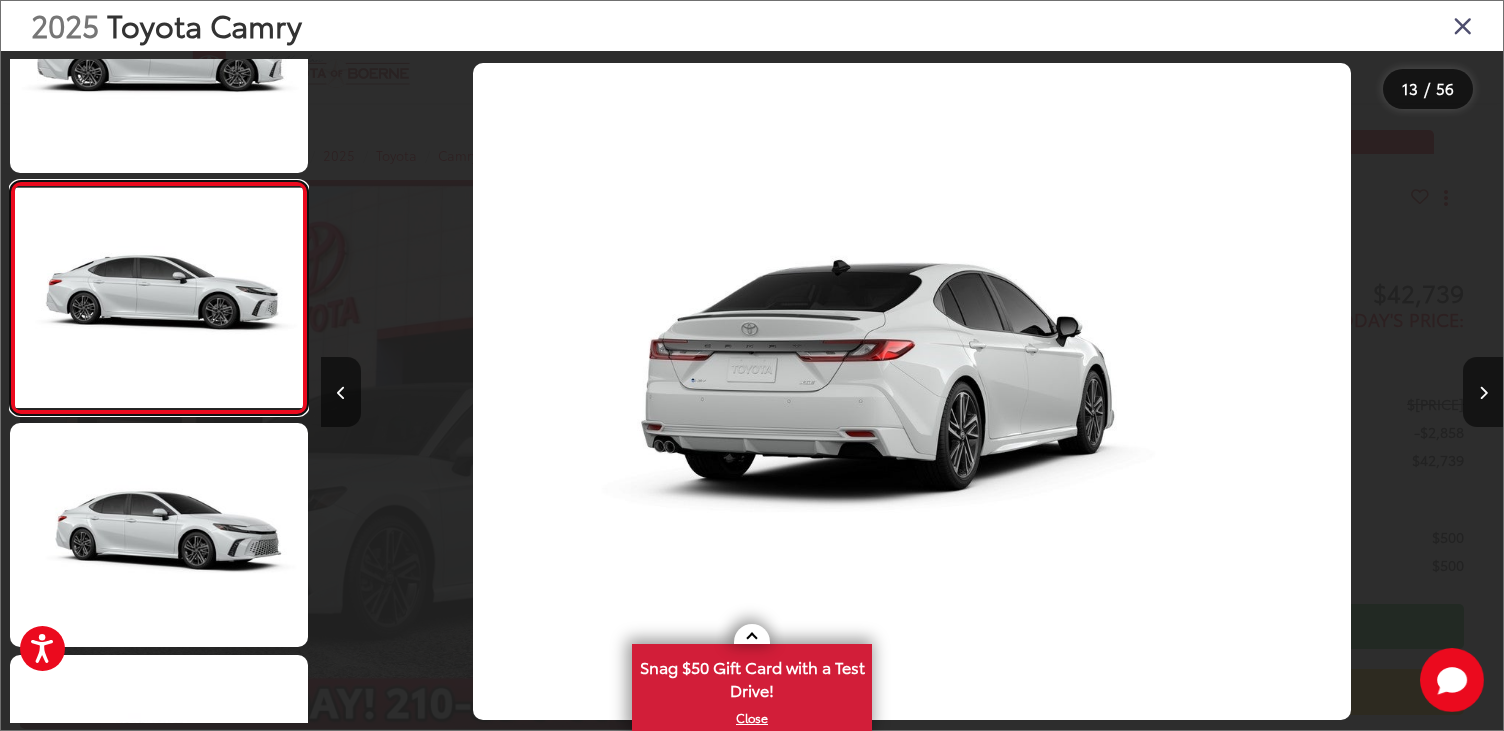 scroll, scrollTop: 2626, scrollLeft: 0, axis: vertical 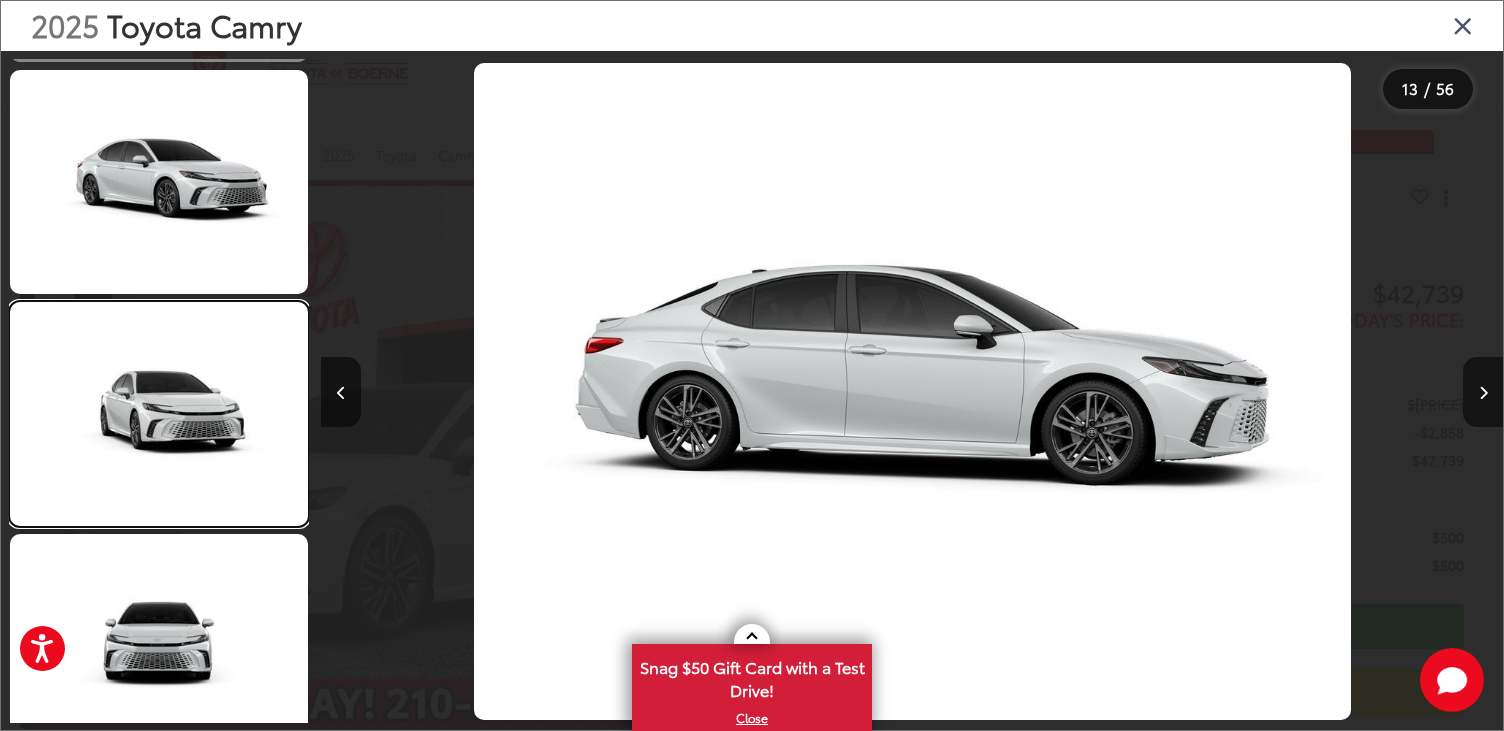 click at bounding box center (159, 414) 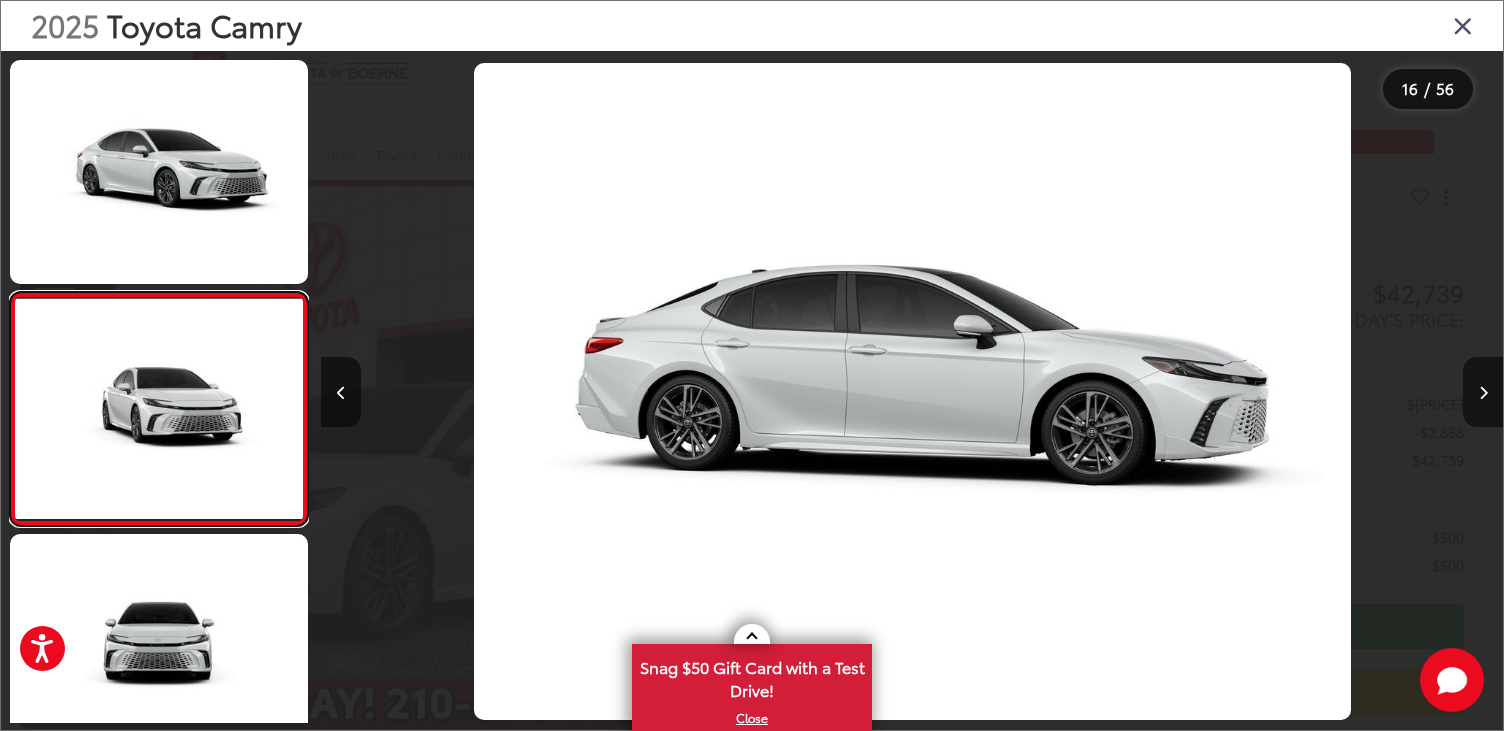 scroll, scrollTop: 3303, scrollLeft: 0, axis: vertical 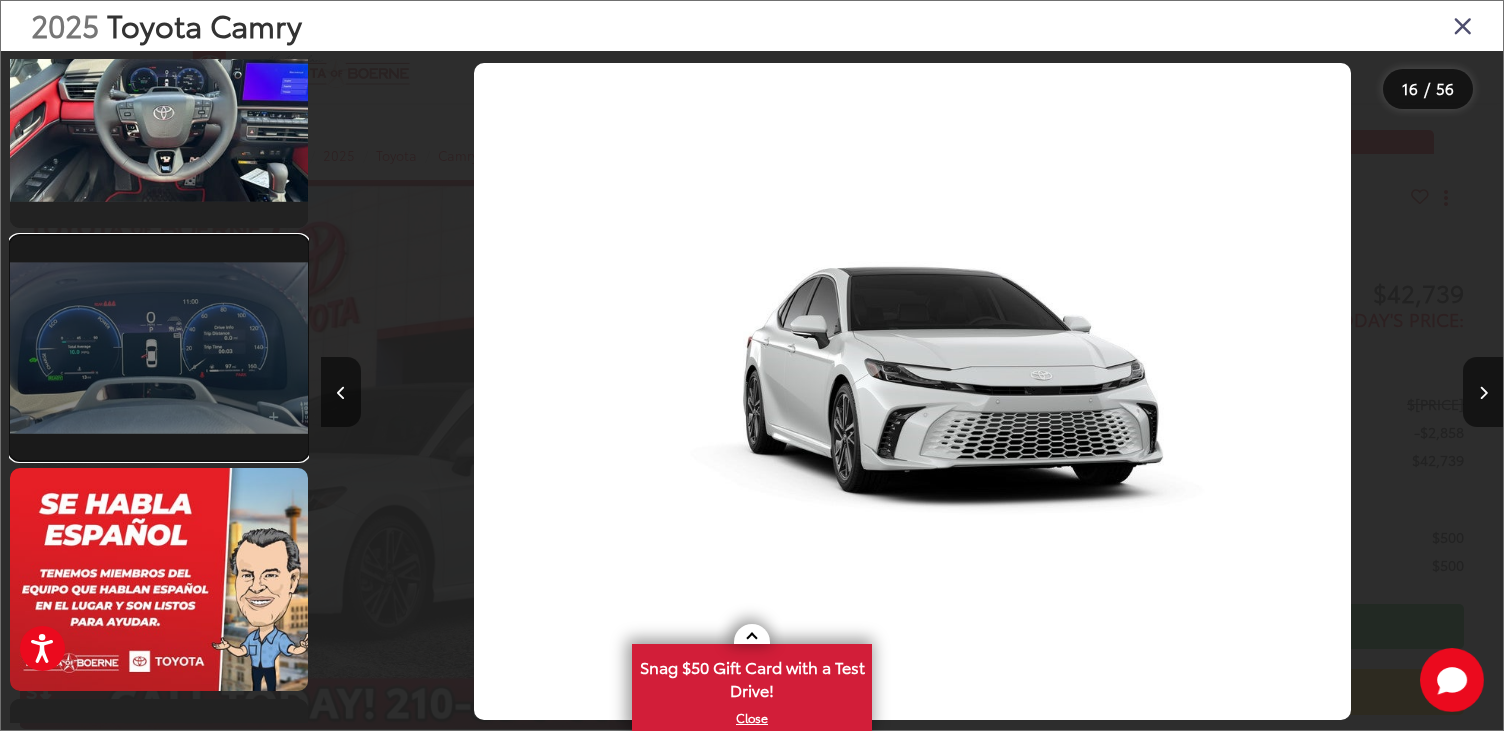 click at bounding box center [159, 348] 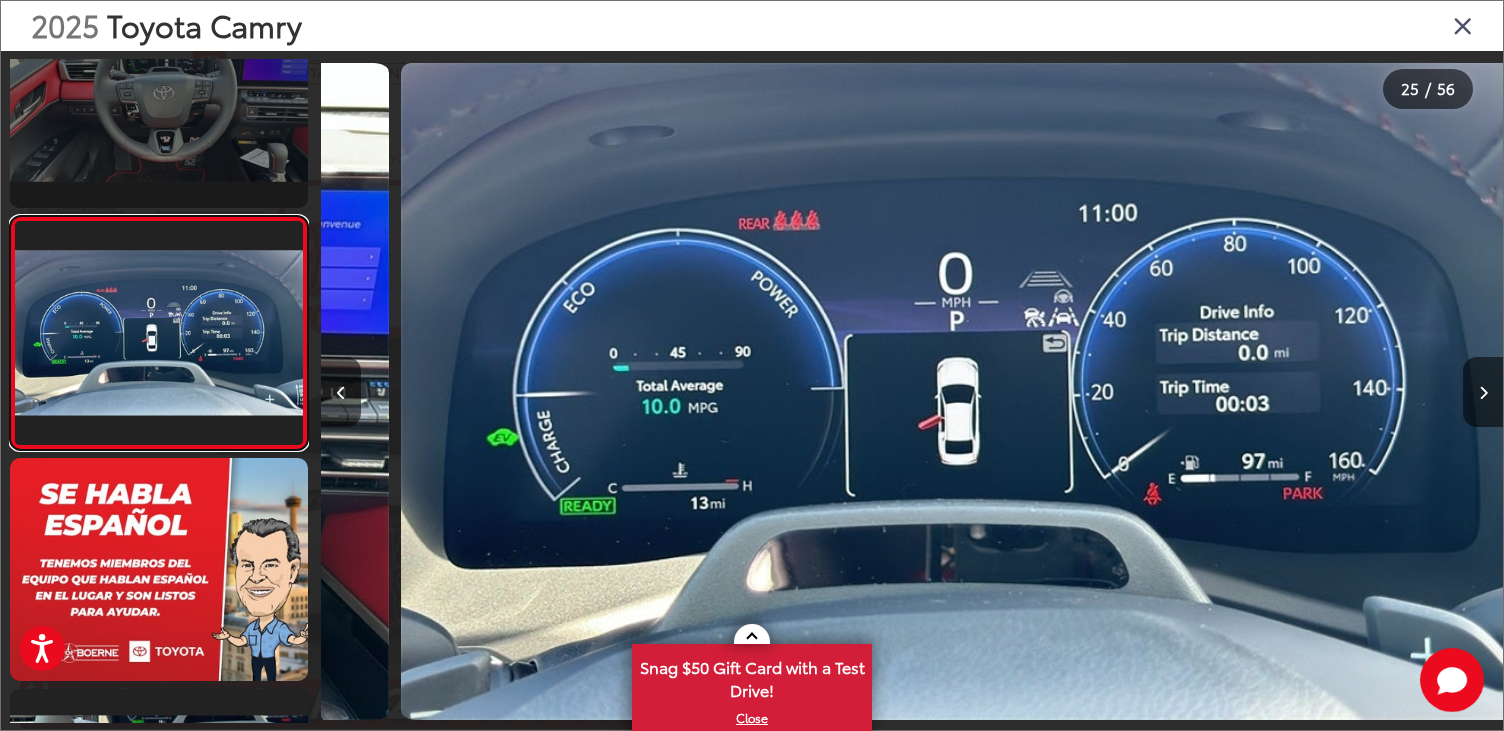 scroll, scrollTop: 0, scrollLeft: 28358, axis: horizontal 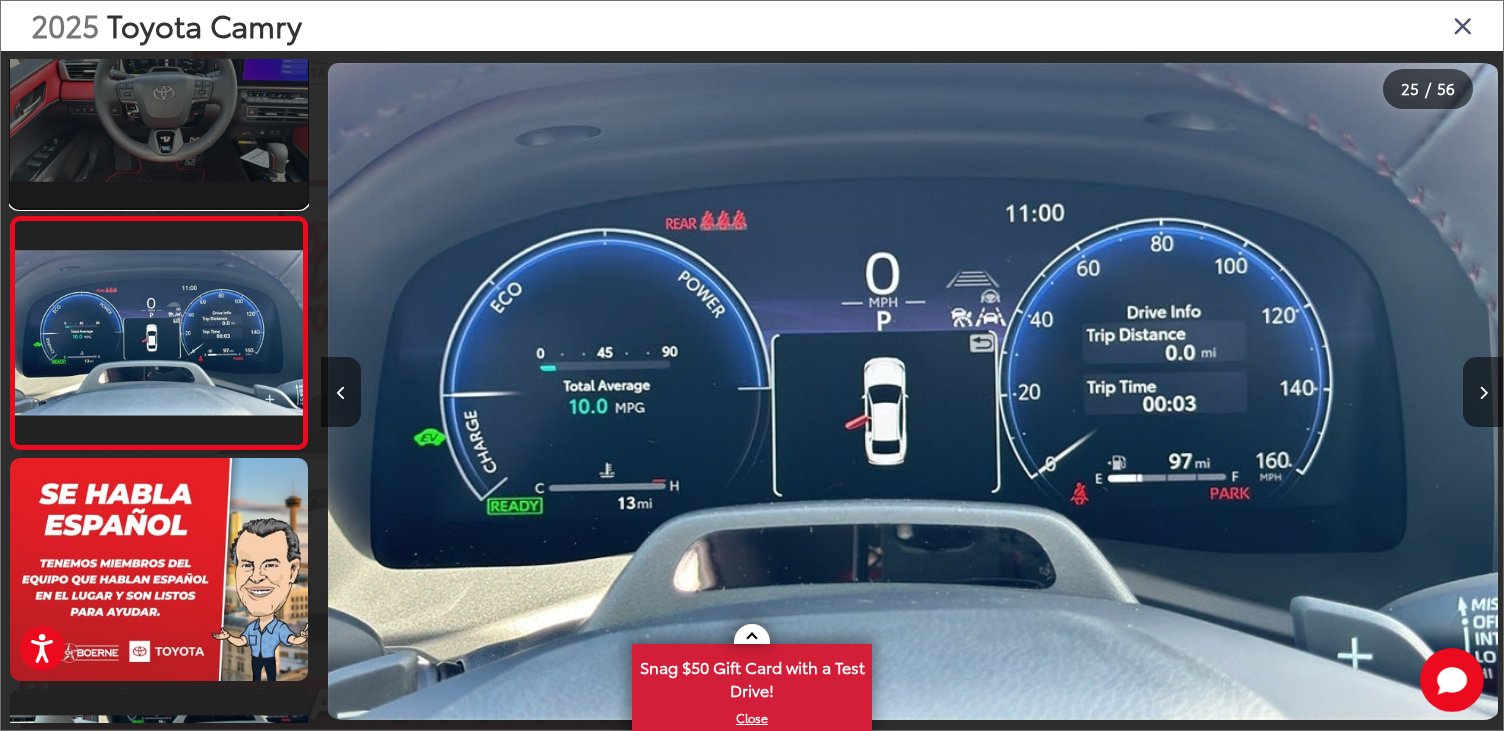click at bounding box center (159, 96) 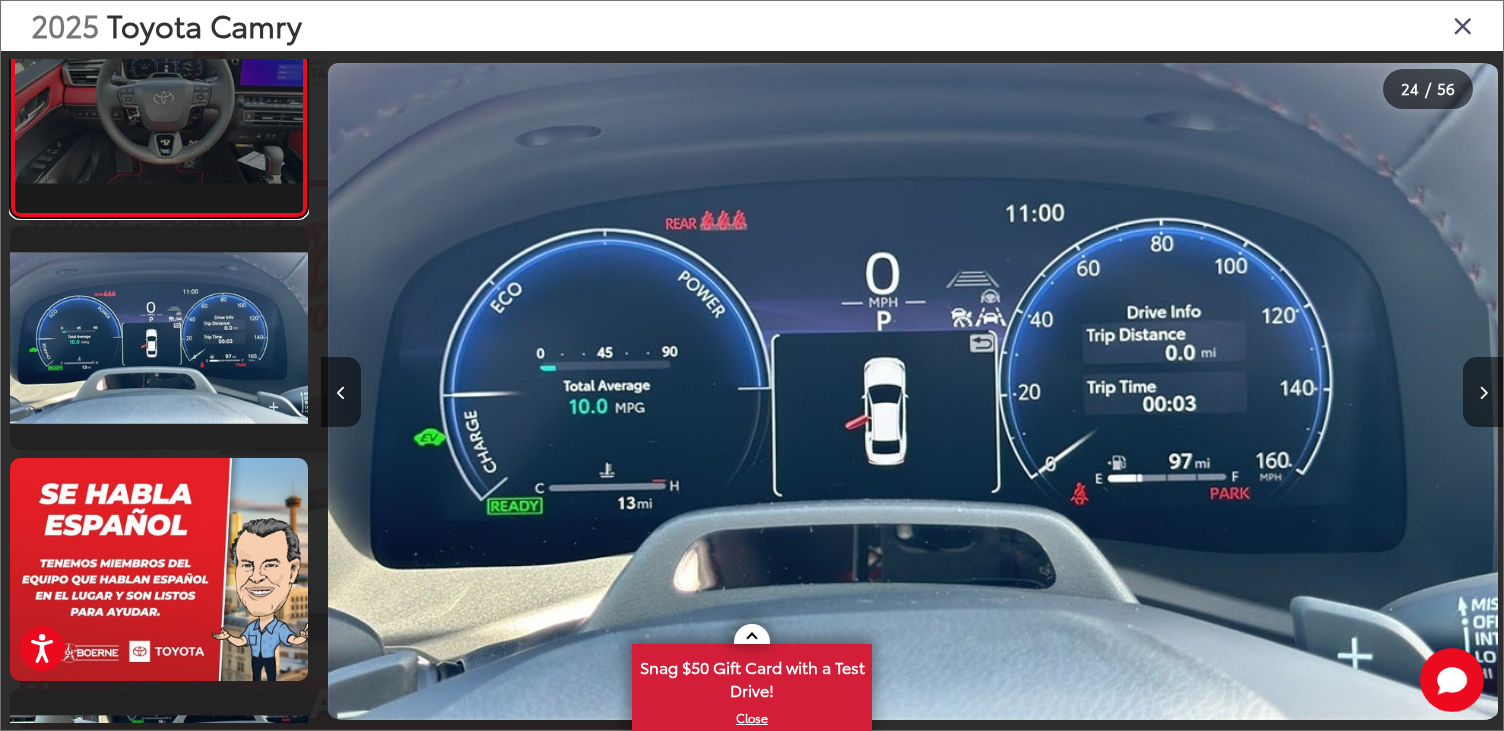 scroll, scrollTop: 5328, scrollLeft: 0, axis: vertical 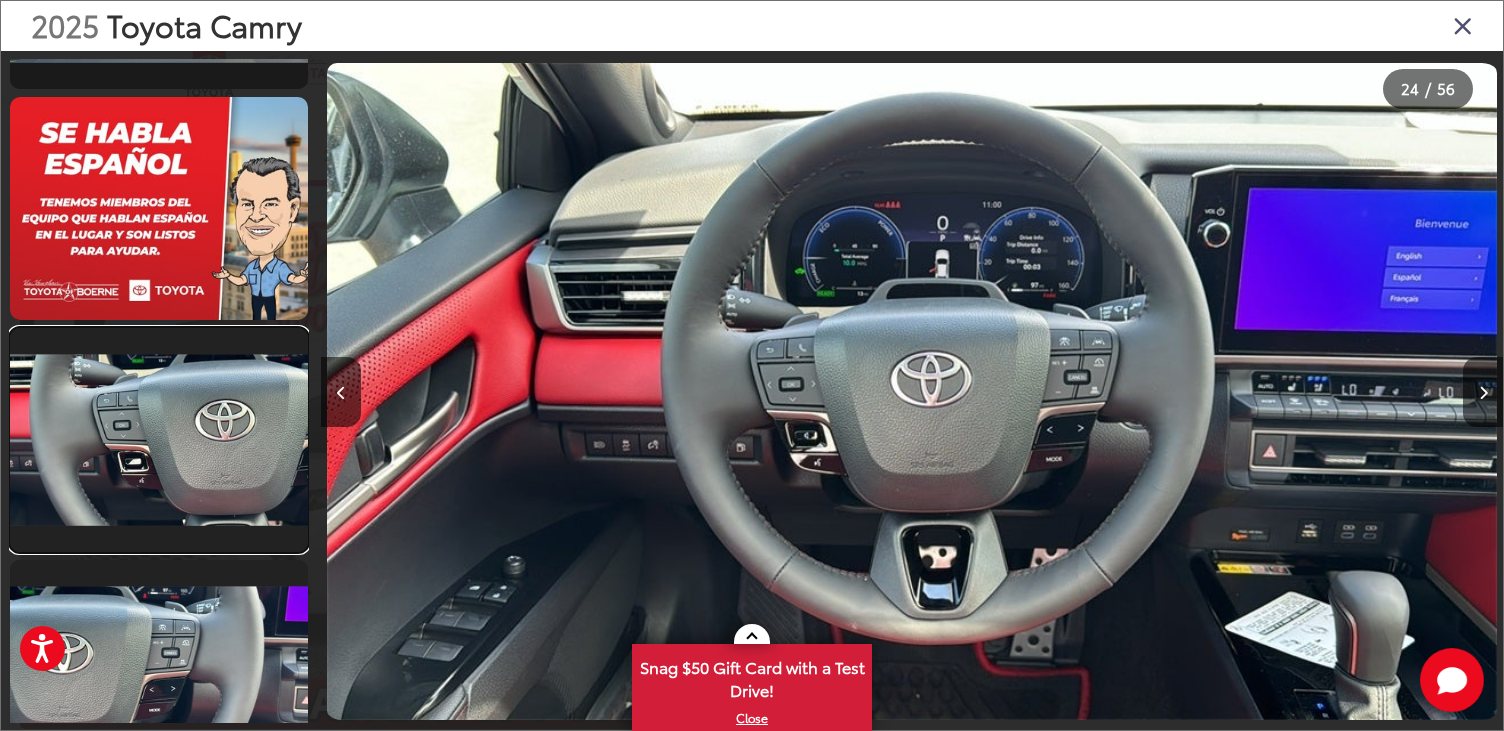 click at bounding box center (159, 440) 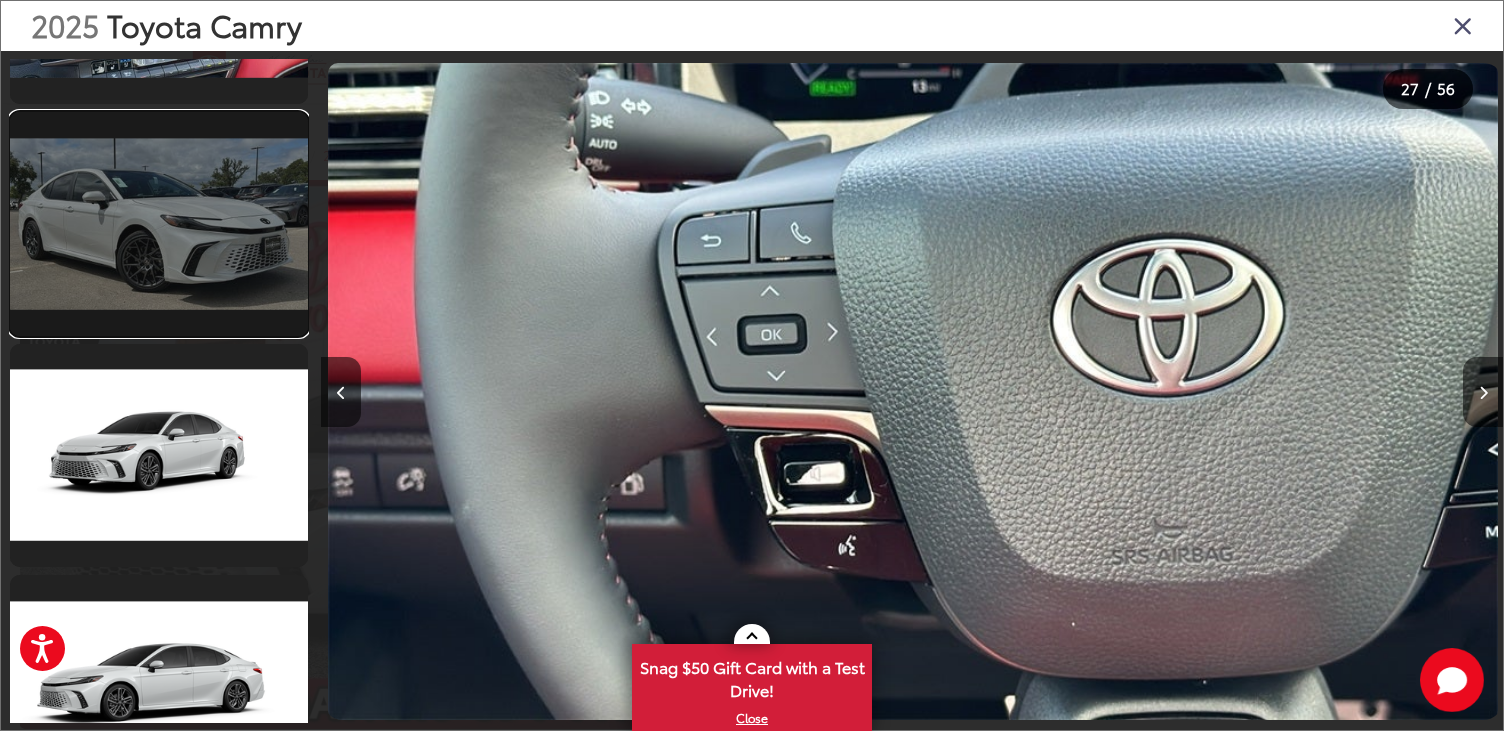 click at bounding box center (159, 224) 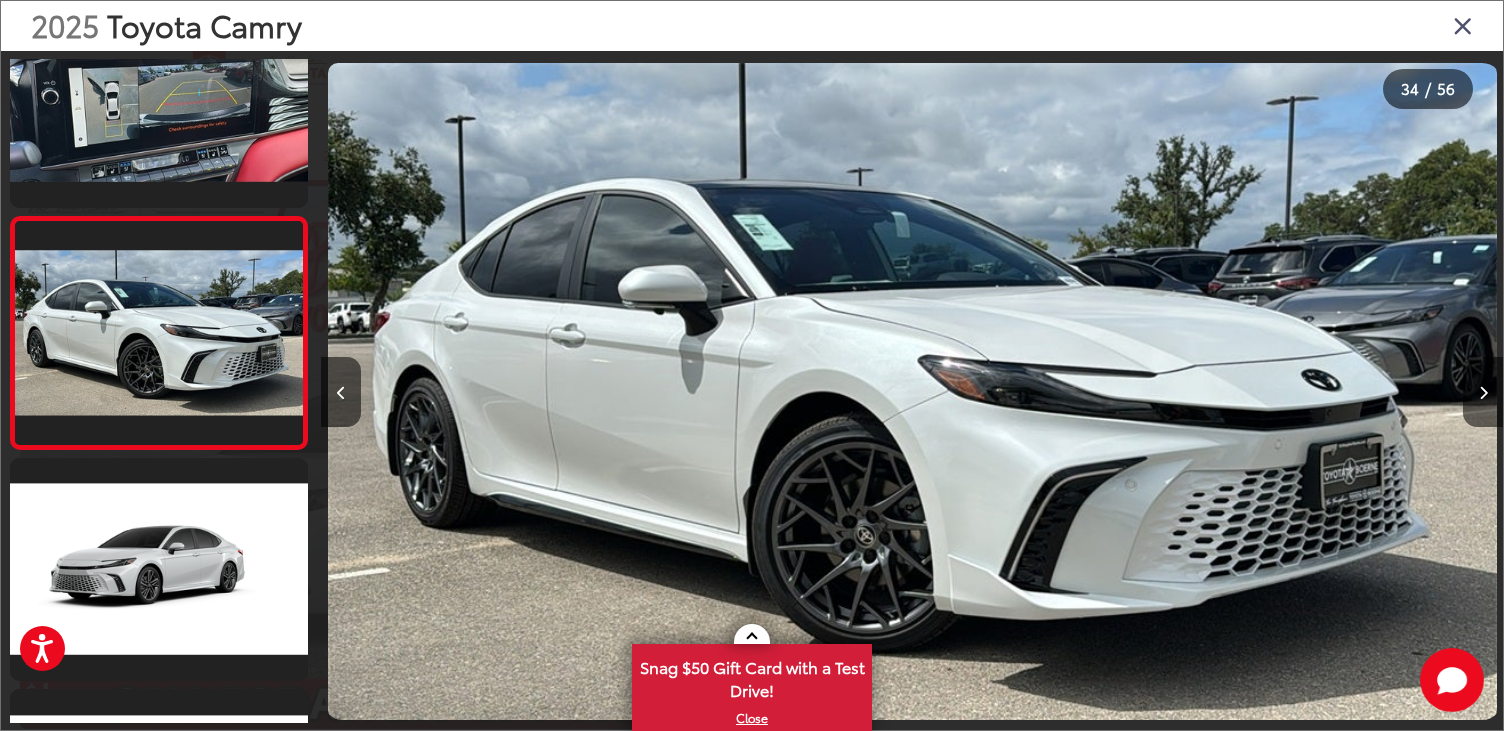 click at bounding box center (1463, 25) 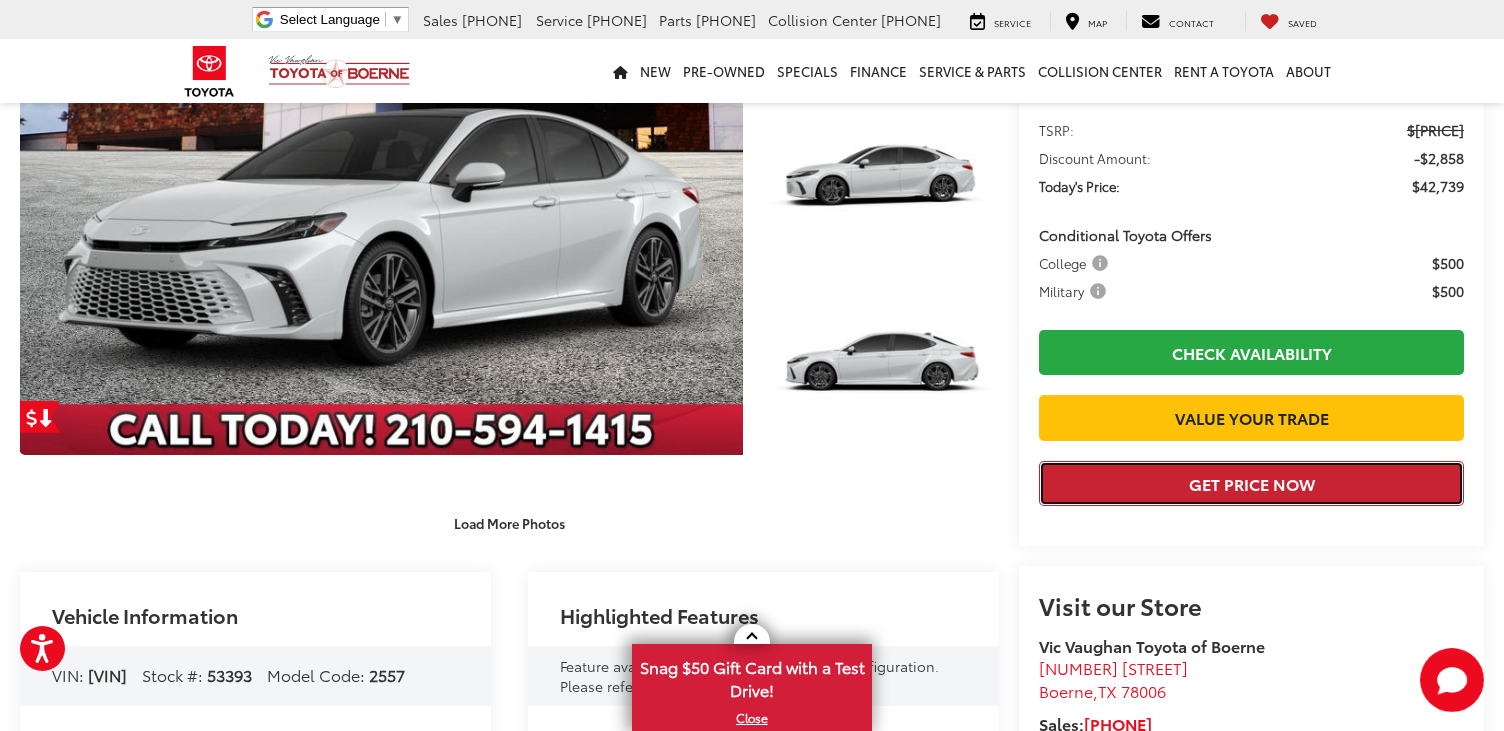 click on "Get Price Now" at bounding box center (1251, 483) 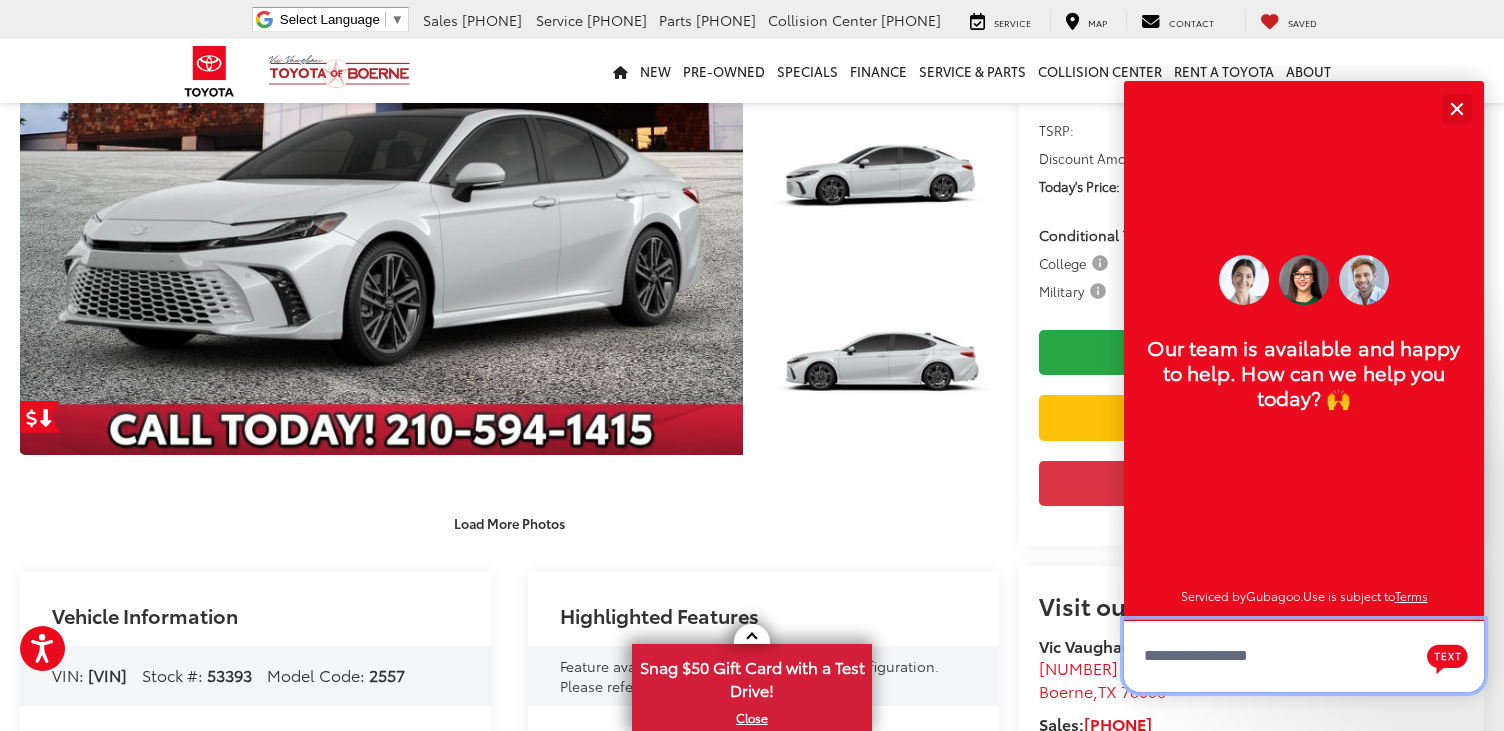 click at bounding box center (1304, 656) 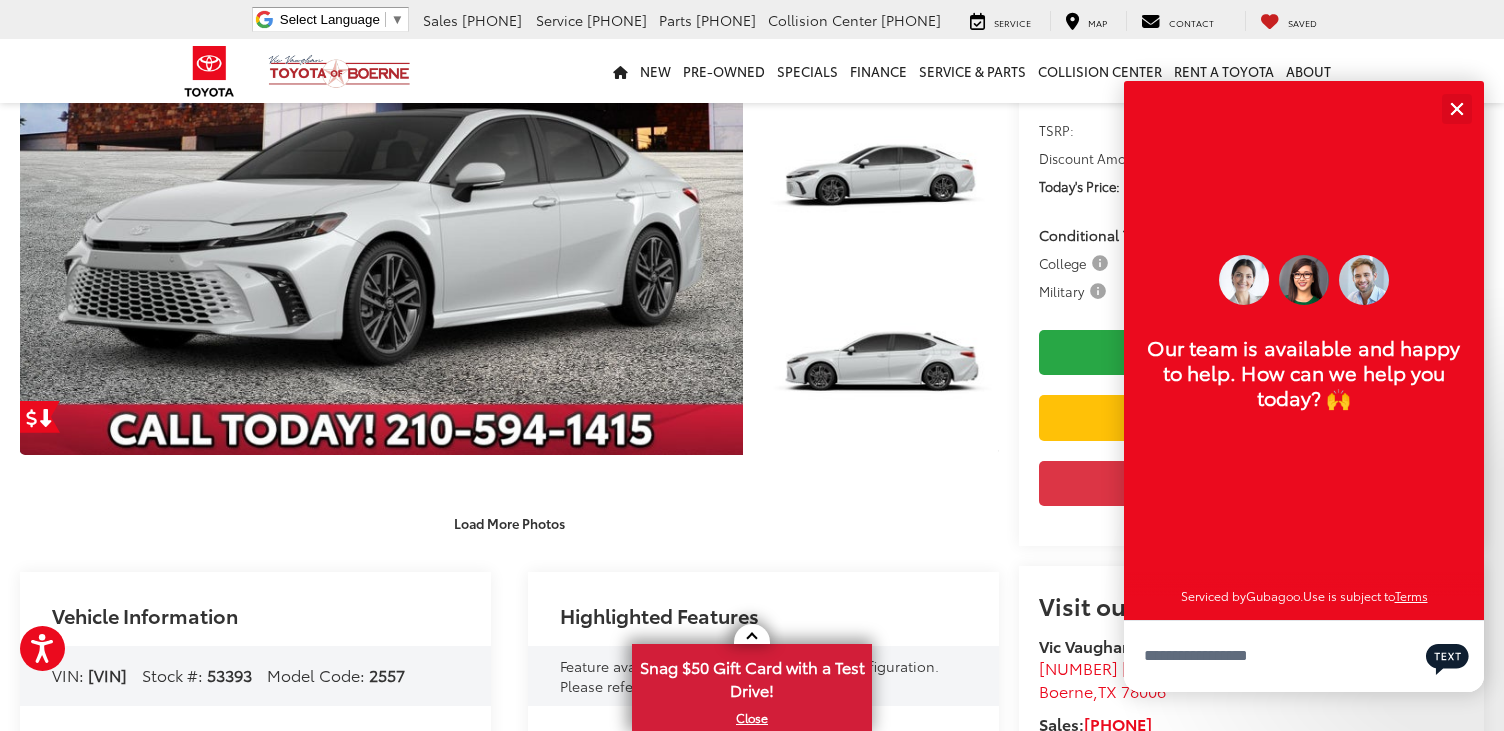 click at bounding box center [1447, 658] 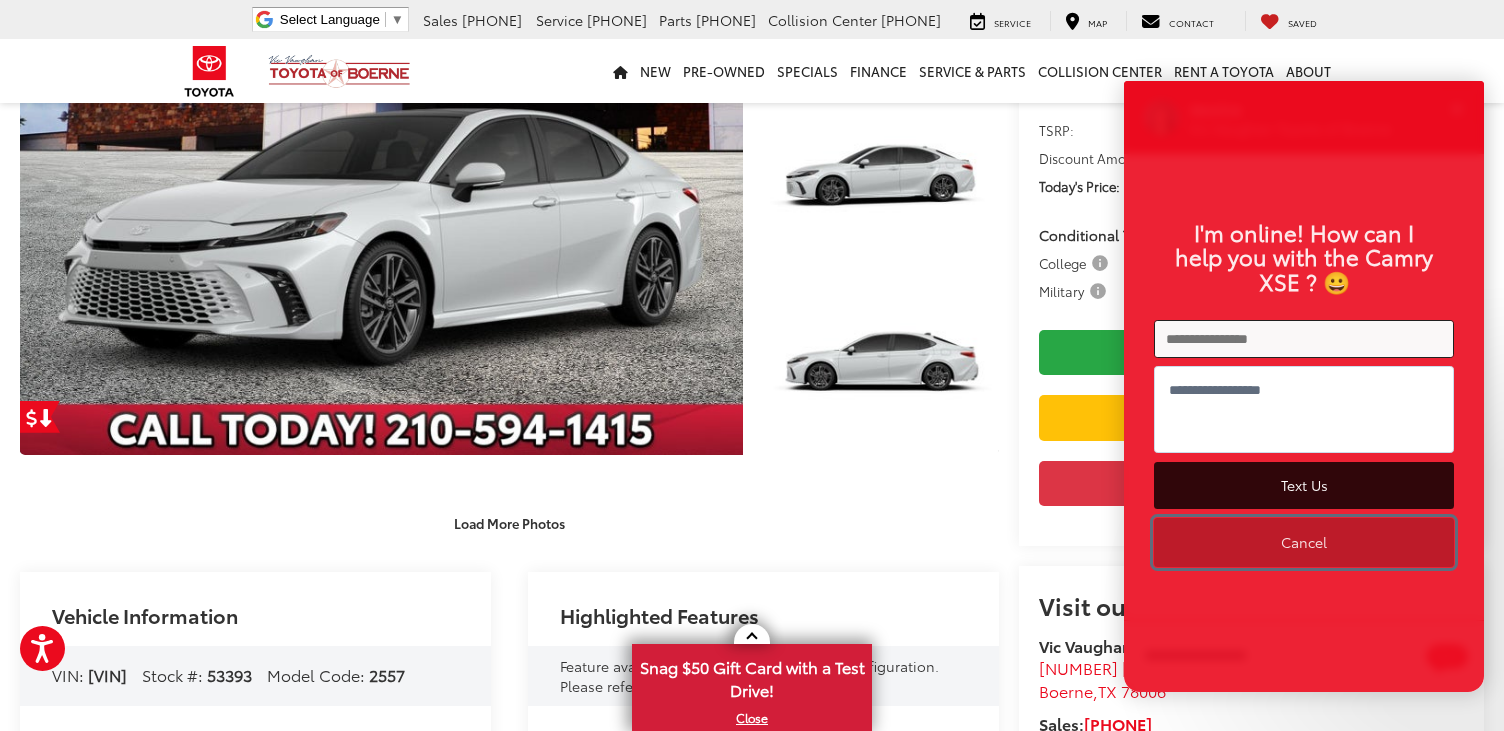 click on "Cancel" at bounding box center (1304, 542) 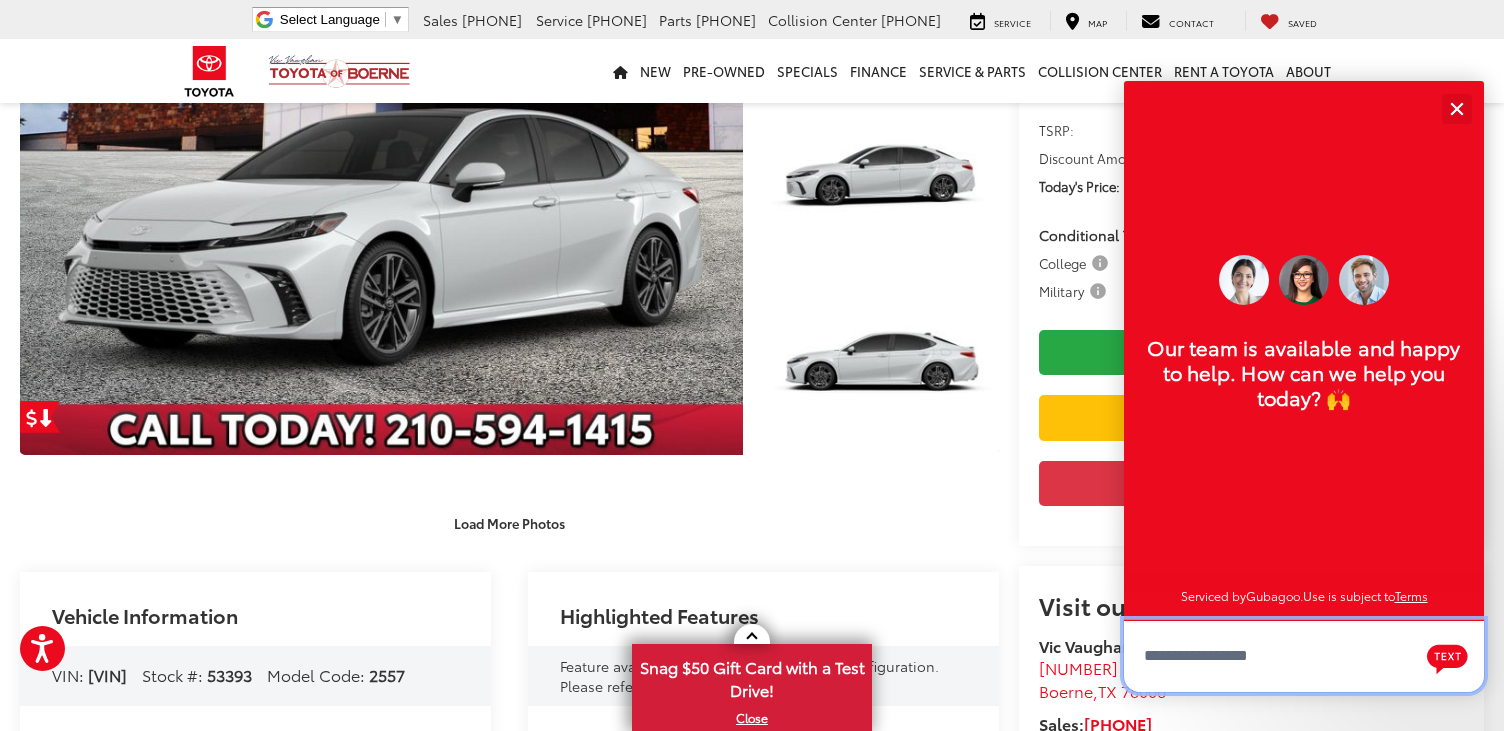 click at bounding box center (1304, 656) 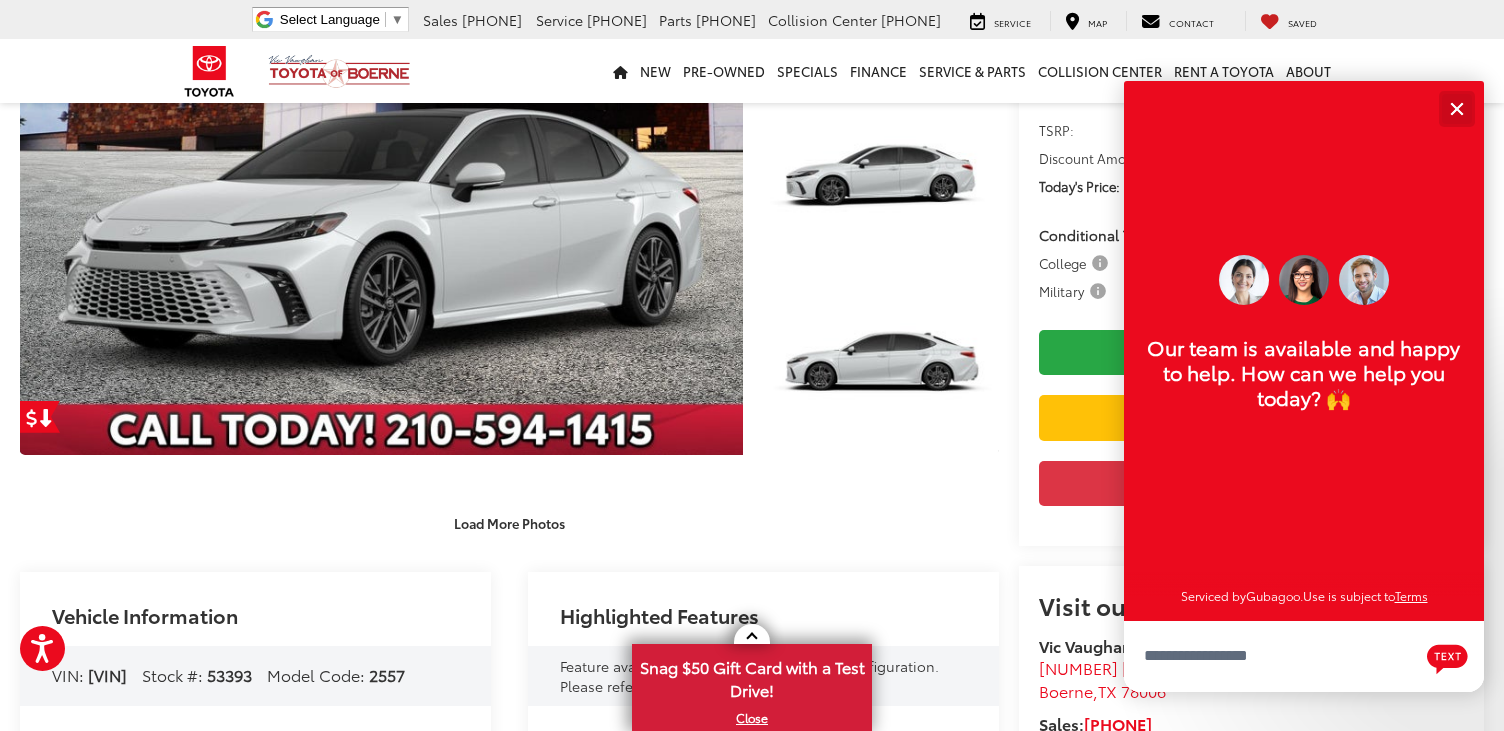 click at bounding box center [1456, 108] 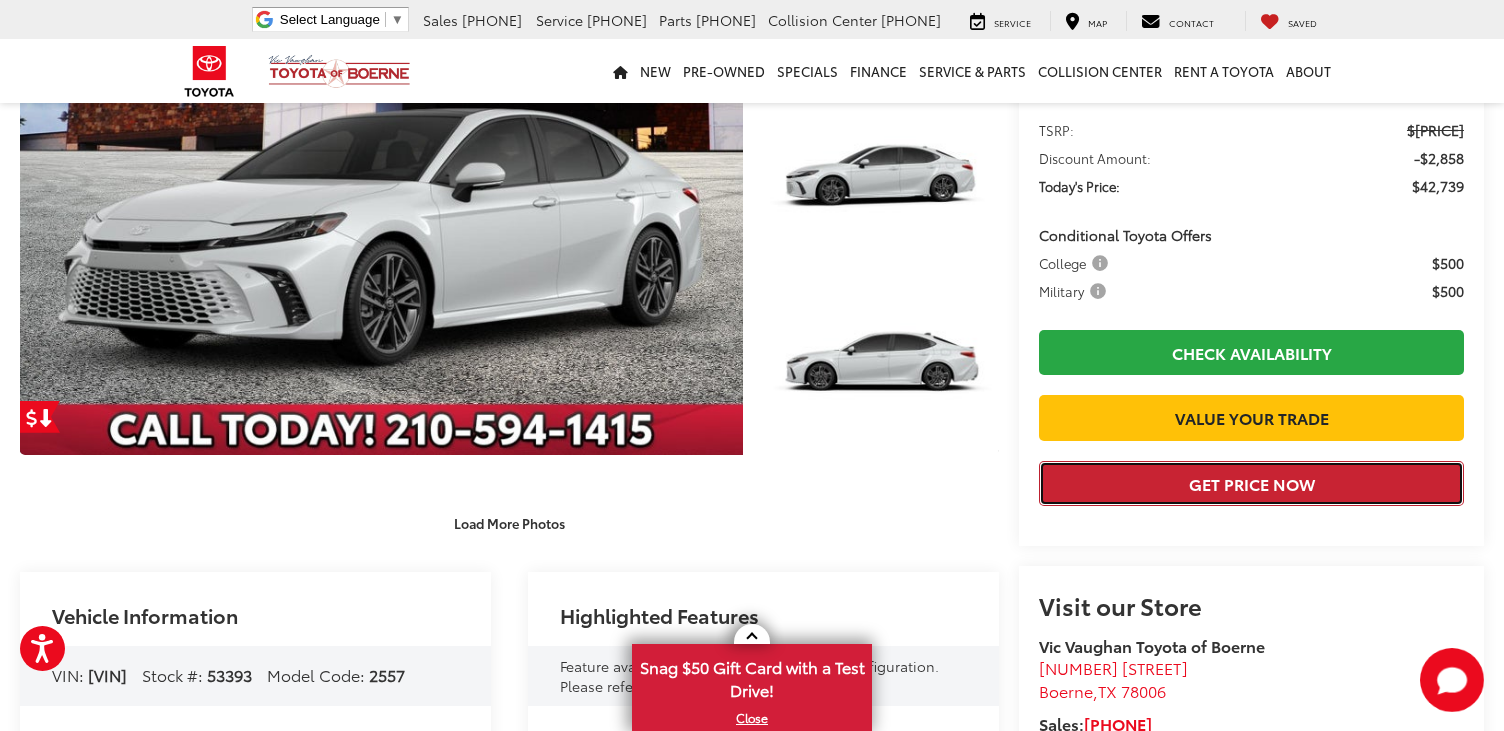 click on "Get Price Now" at bounding box center [1251, 483] 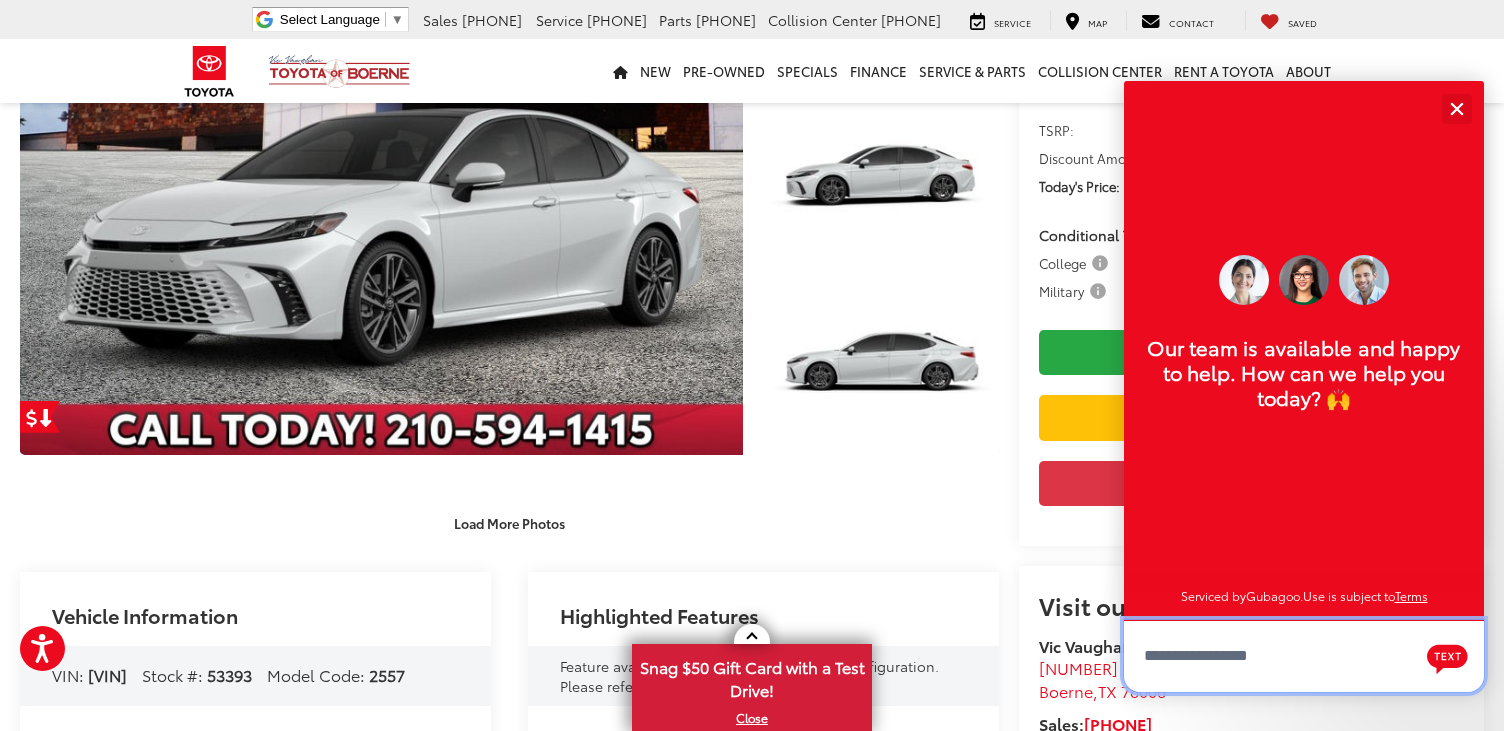 click at bounding box center [1304, 656] 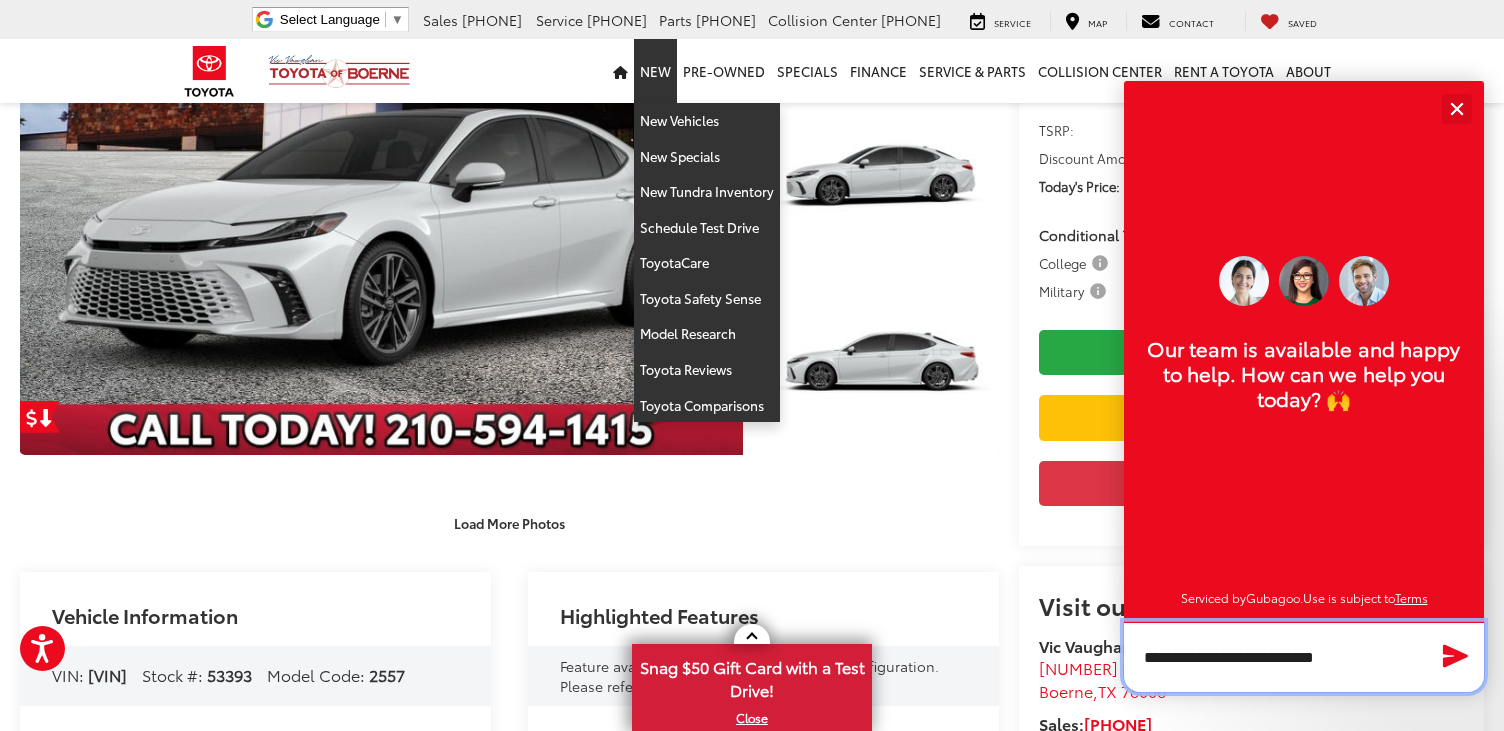 type on "**********" 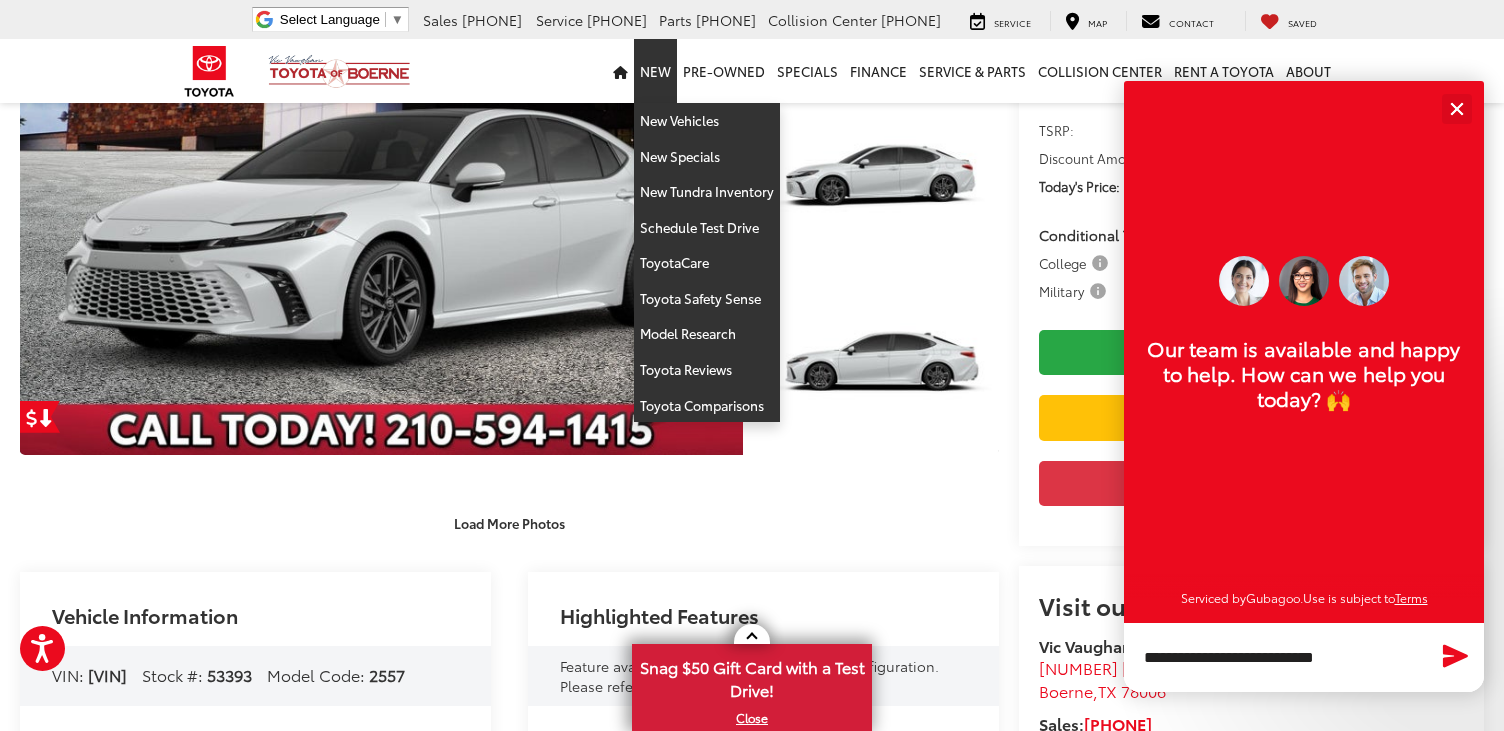 click on "New" at bounding box center [655, 71] 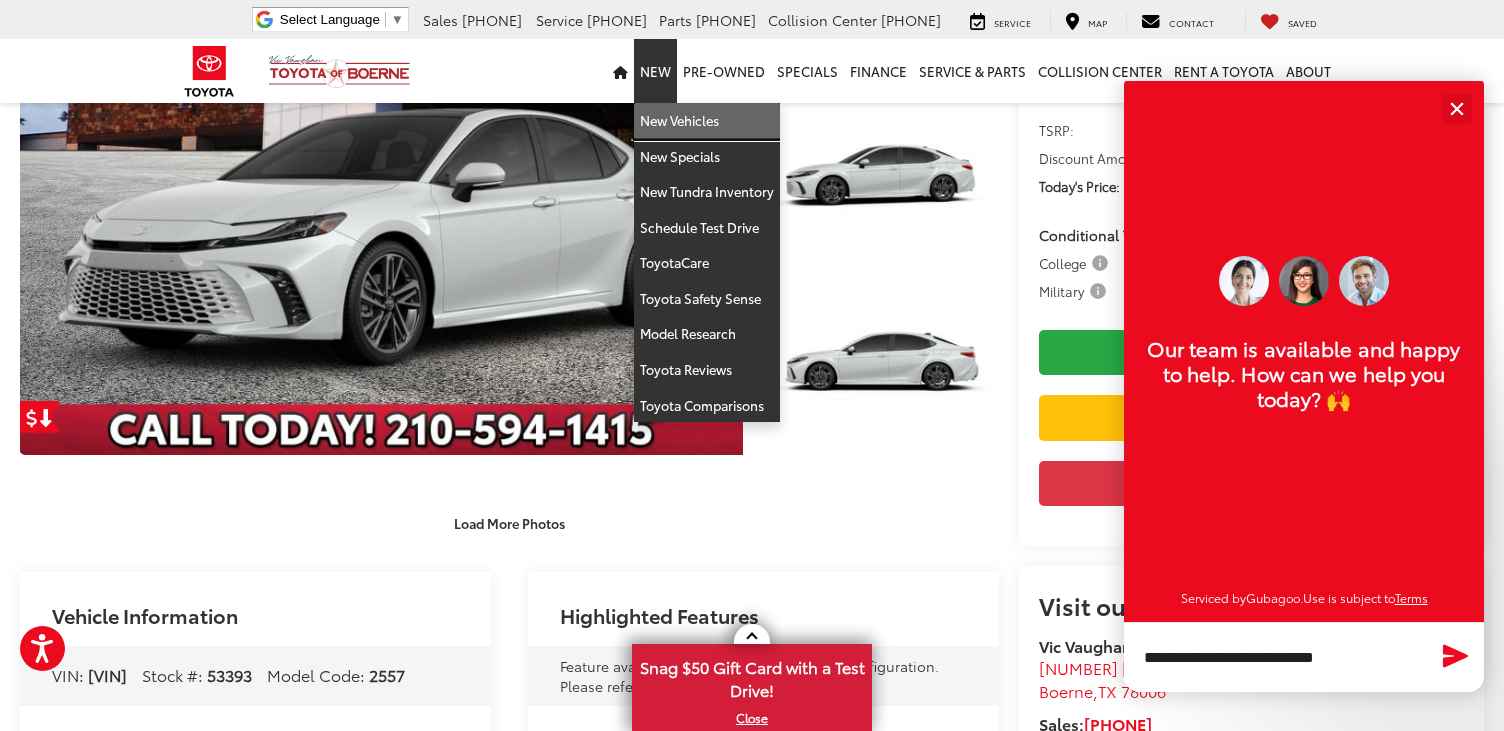 click on "New Vehicles" at bounding box center [707, 121] 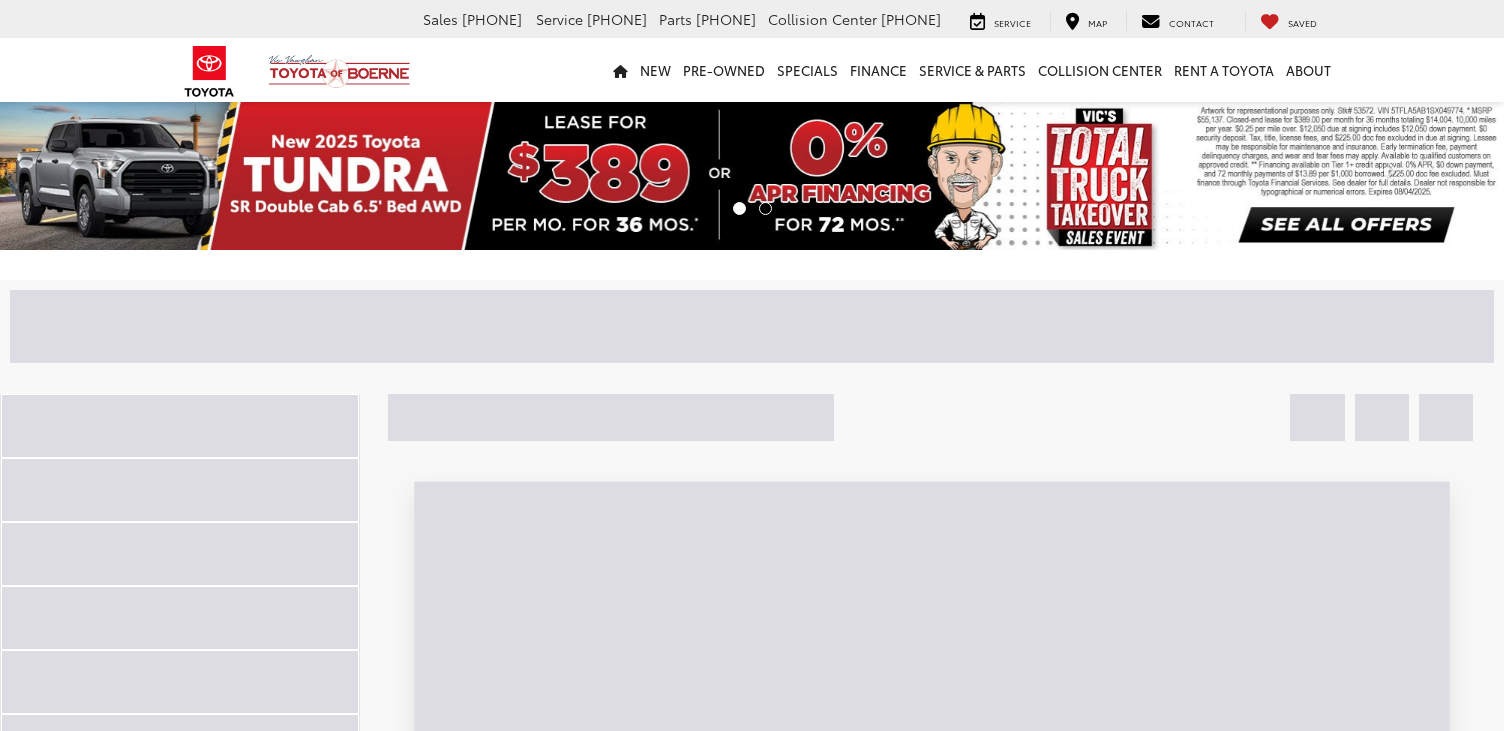 scroll, scrollTop: 0, scrollLeft: 0, axis: both 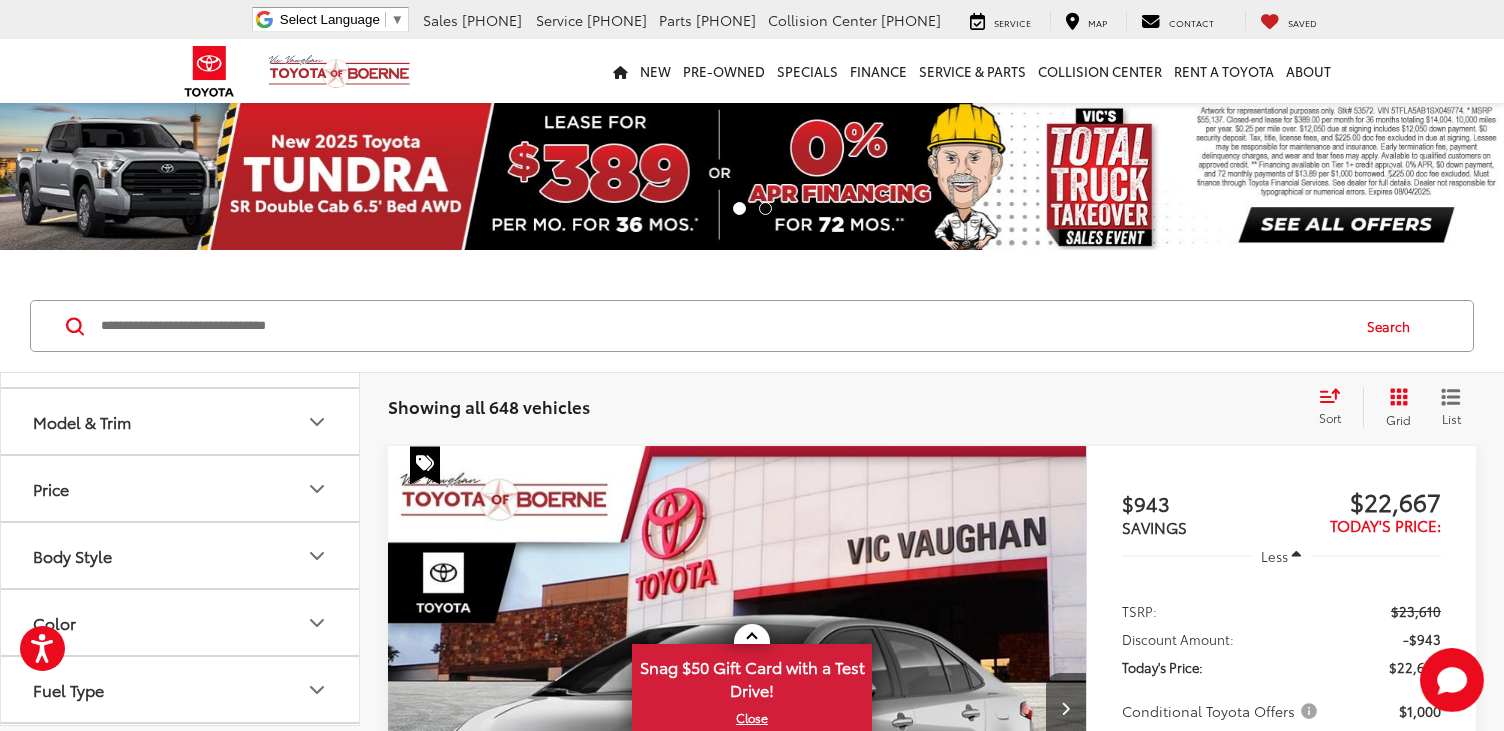click on "Model & Trim" at bounding box center (181, 287) 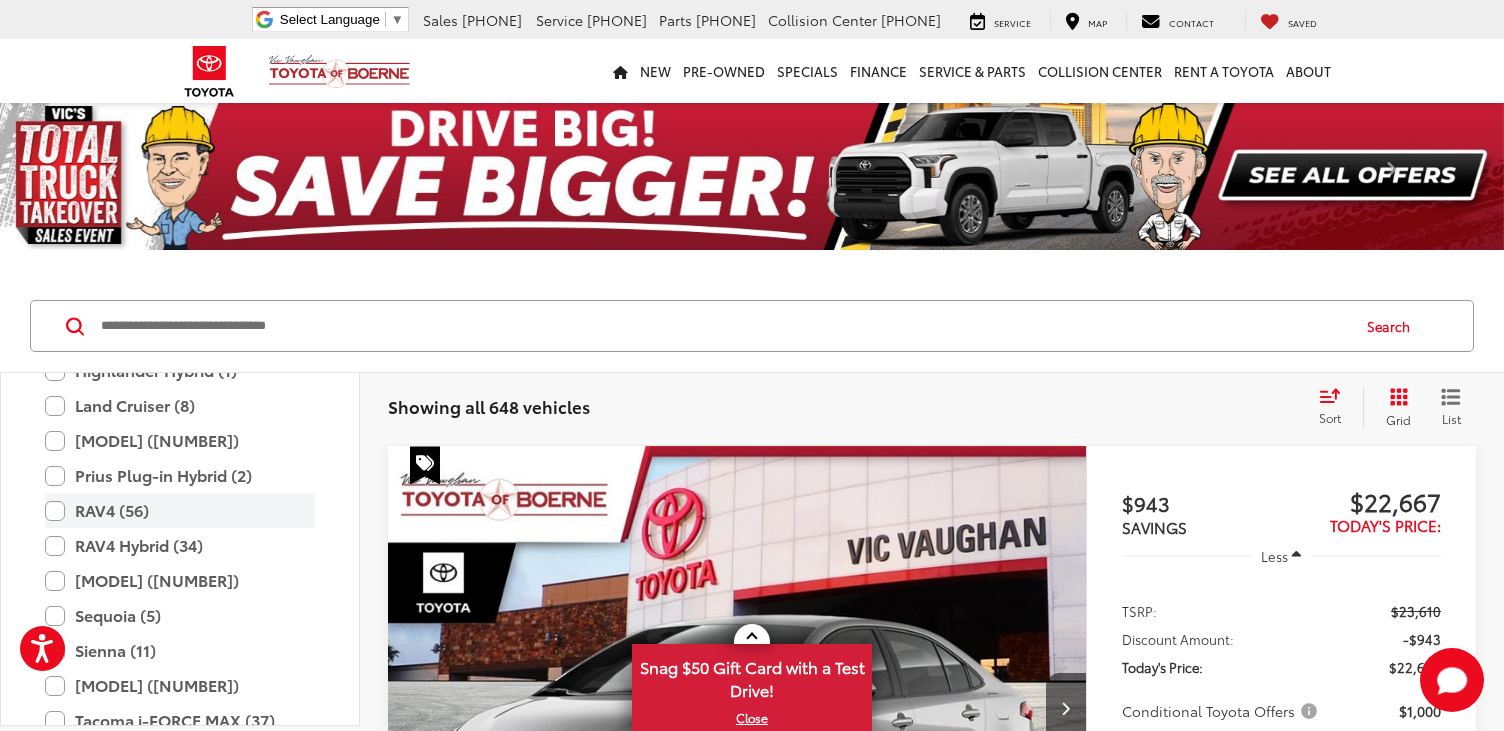 click on "RAV4 (56)" at bounding box center (180, 510) 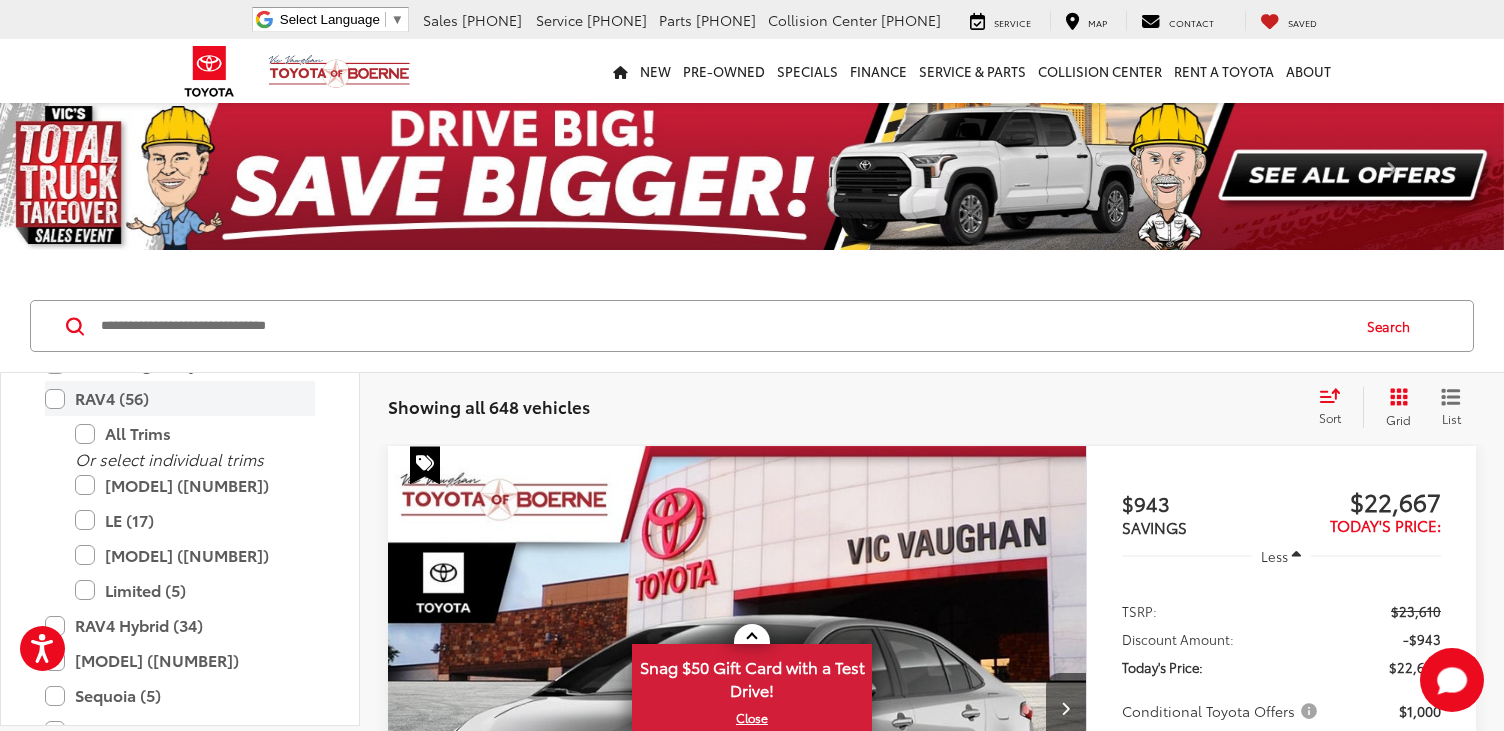 scroll, scrollTop: 896, scrollLeft: 0, axis: vertical 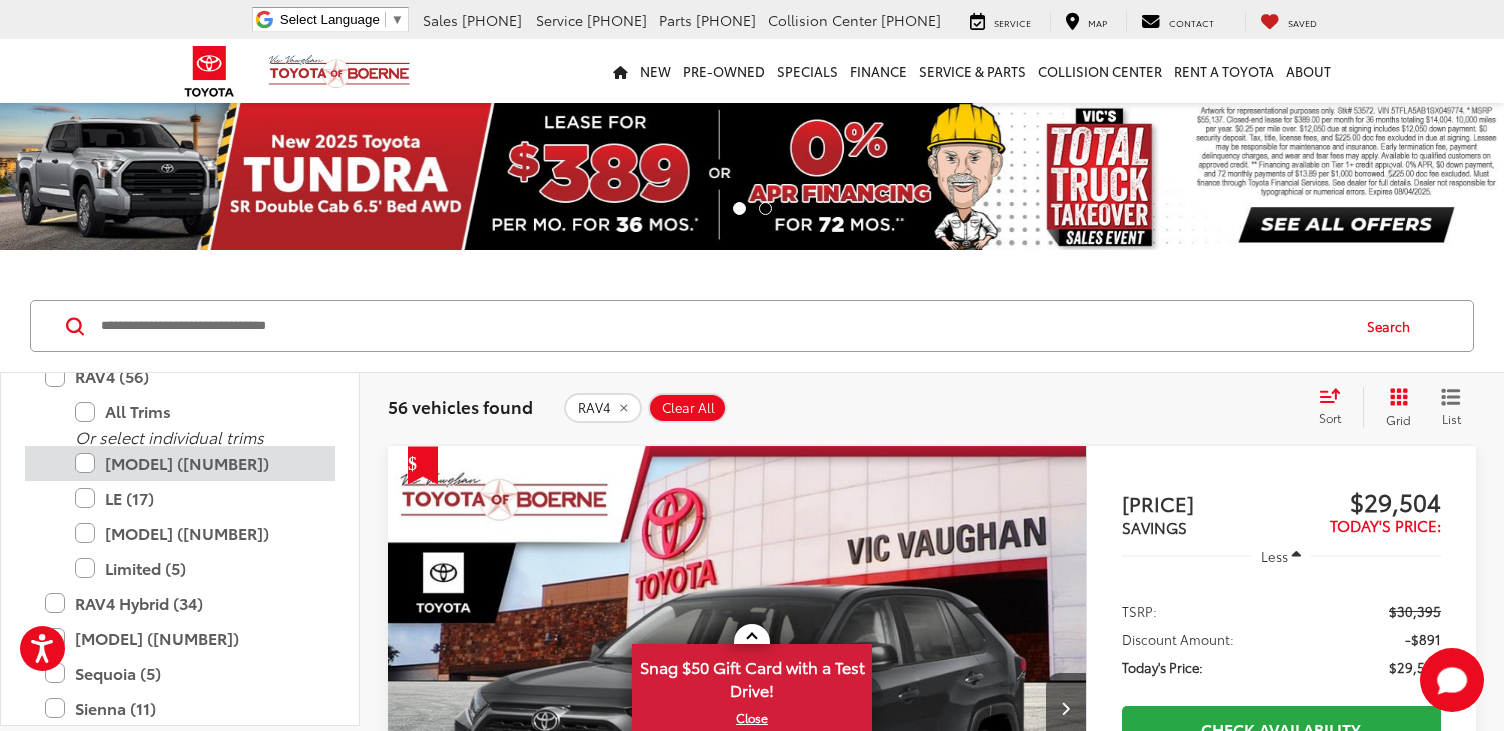 click on "XLE (20)" at bounding box center [195, 463] 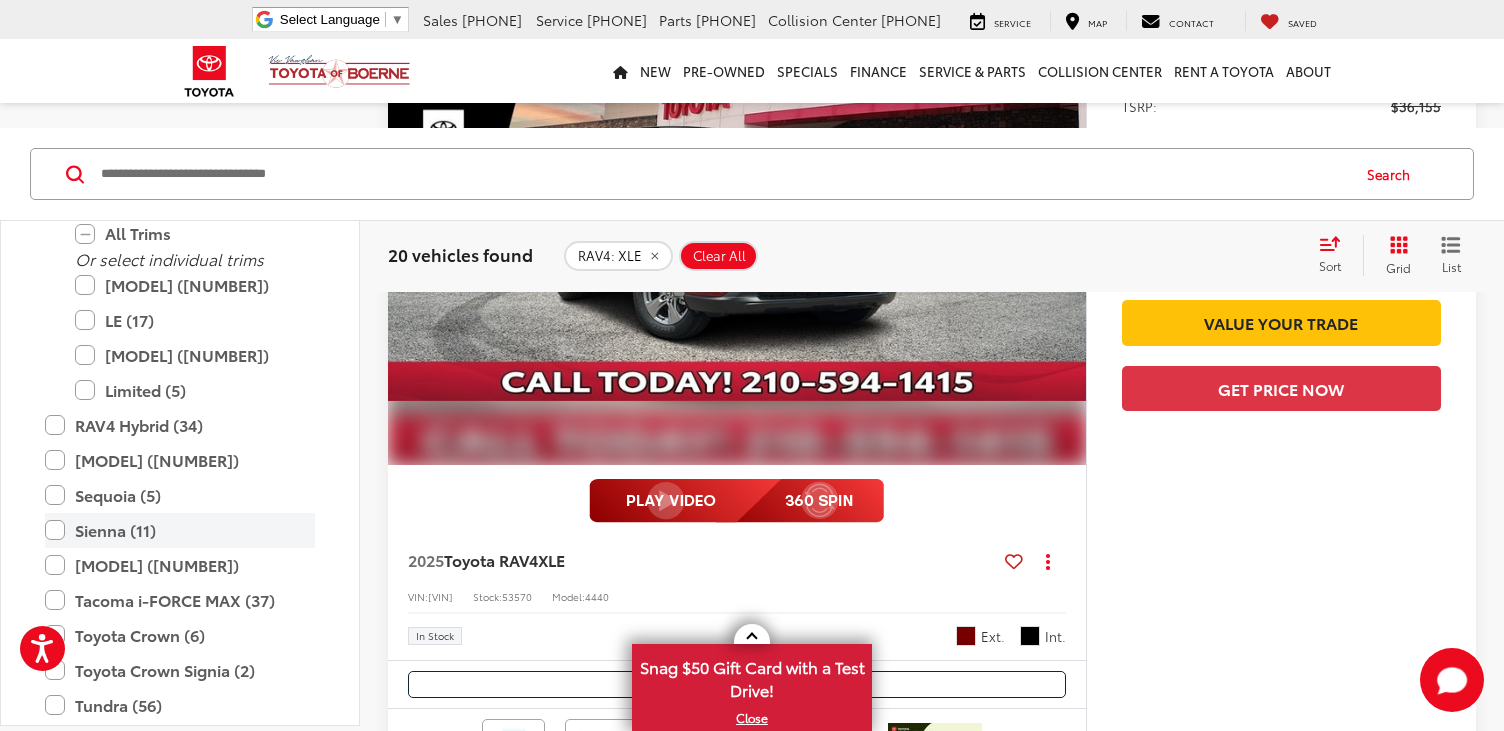 scroll, scrollTop: 2998, scrollLeft: 0, axis: vertical 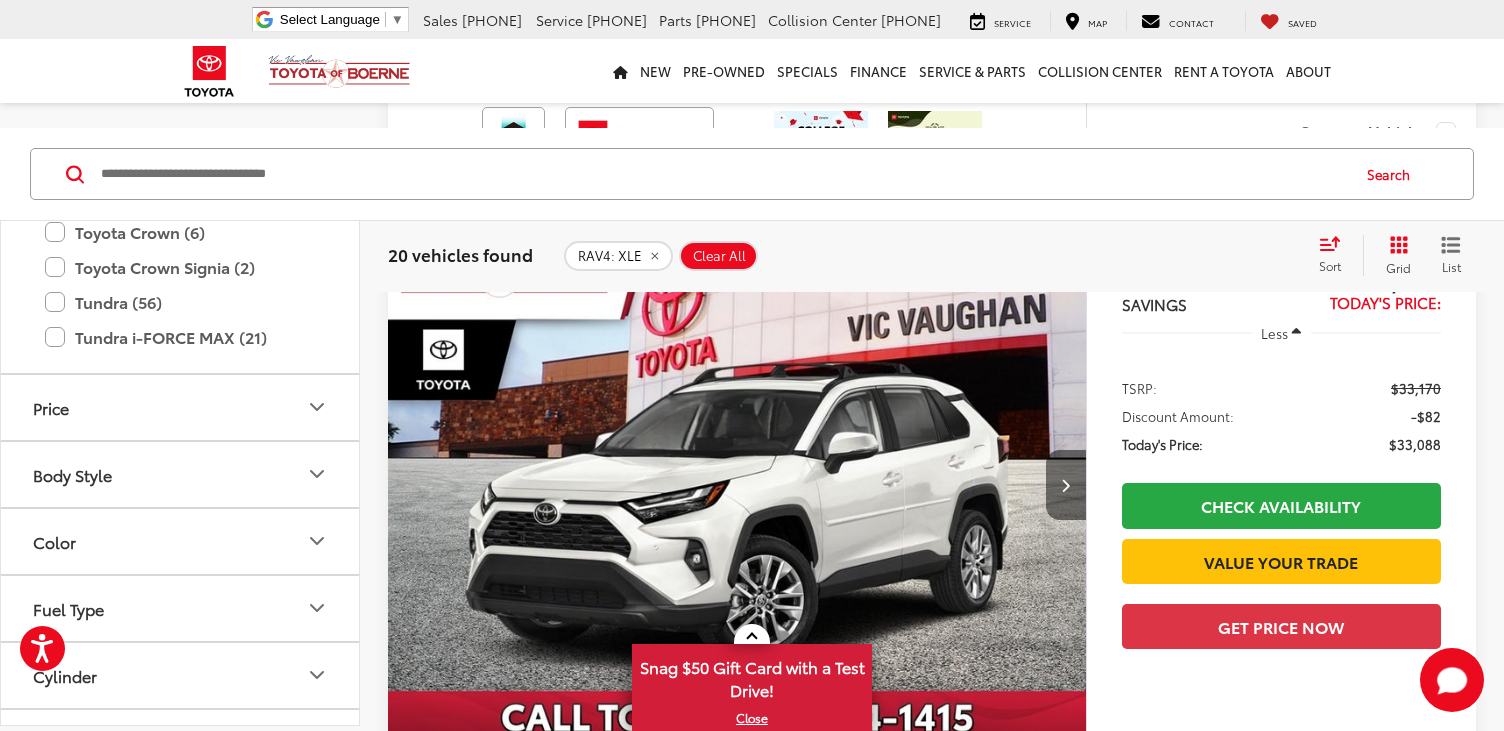click at bounding box center [1065, 485] 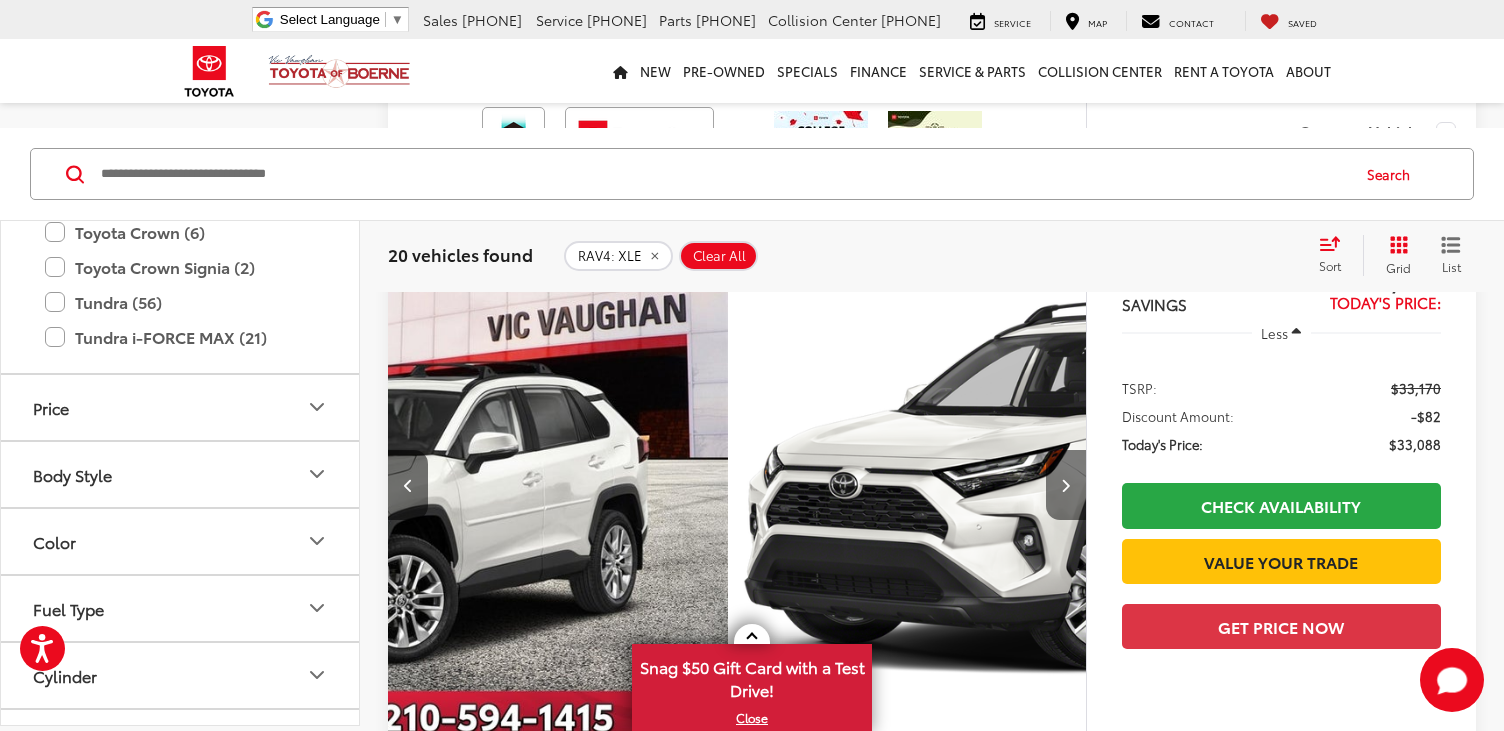 scroll, scrollTop: 0, scrollLeft: 636, axis: horizontal 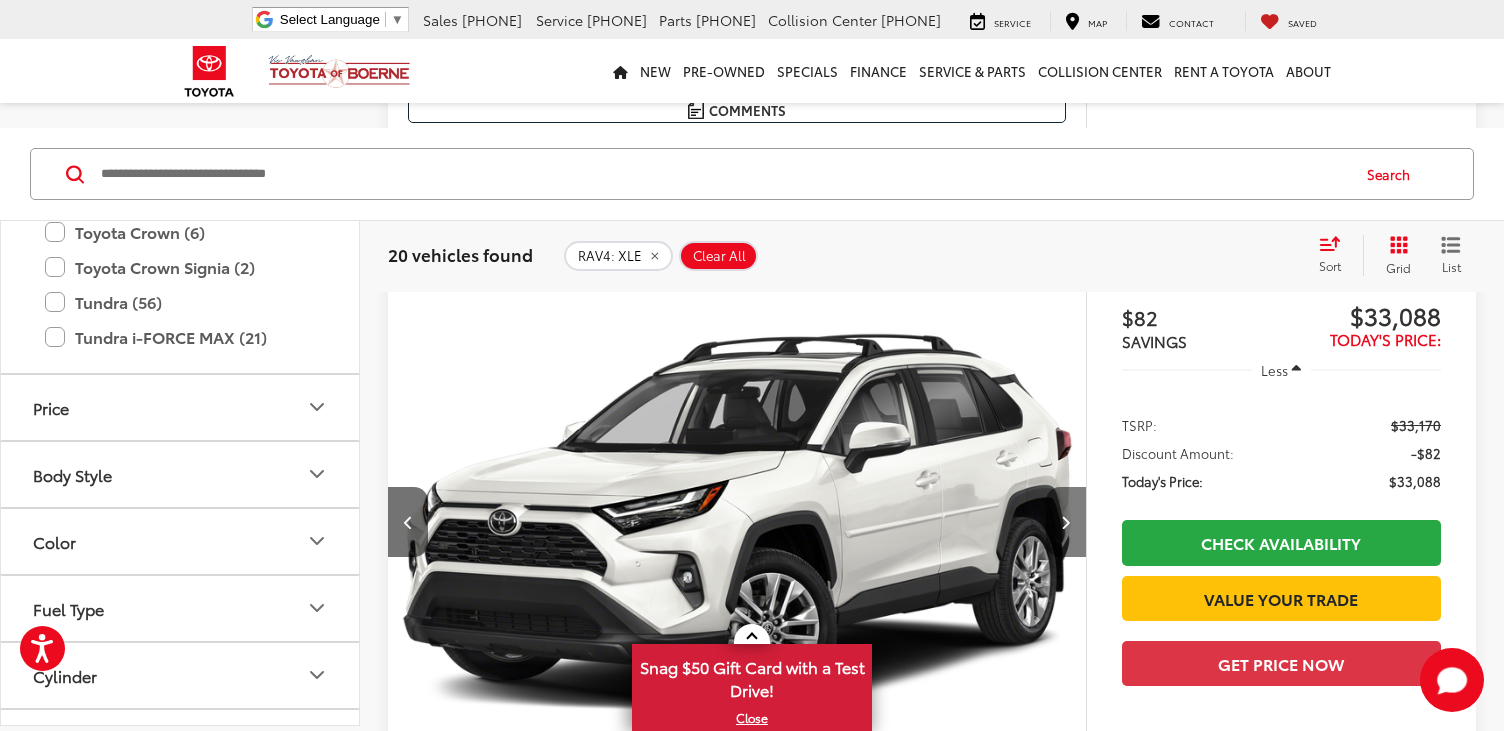 click at bounding box center (1066, 522) 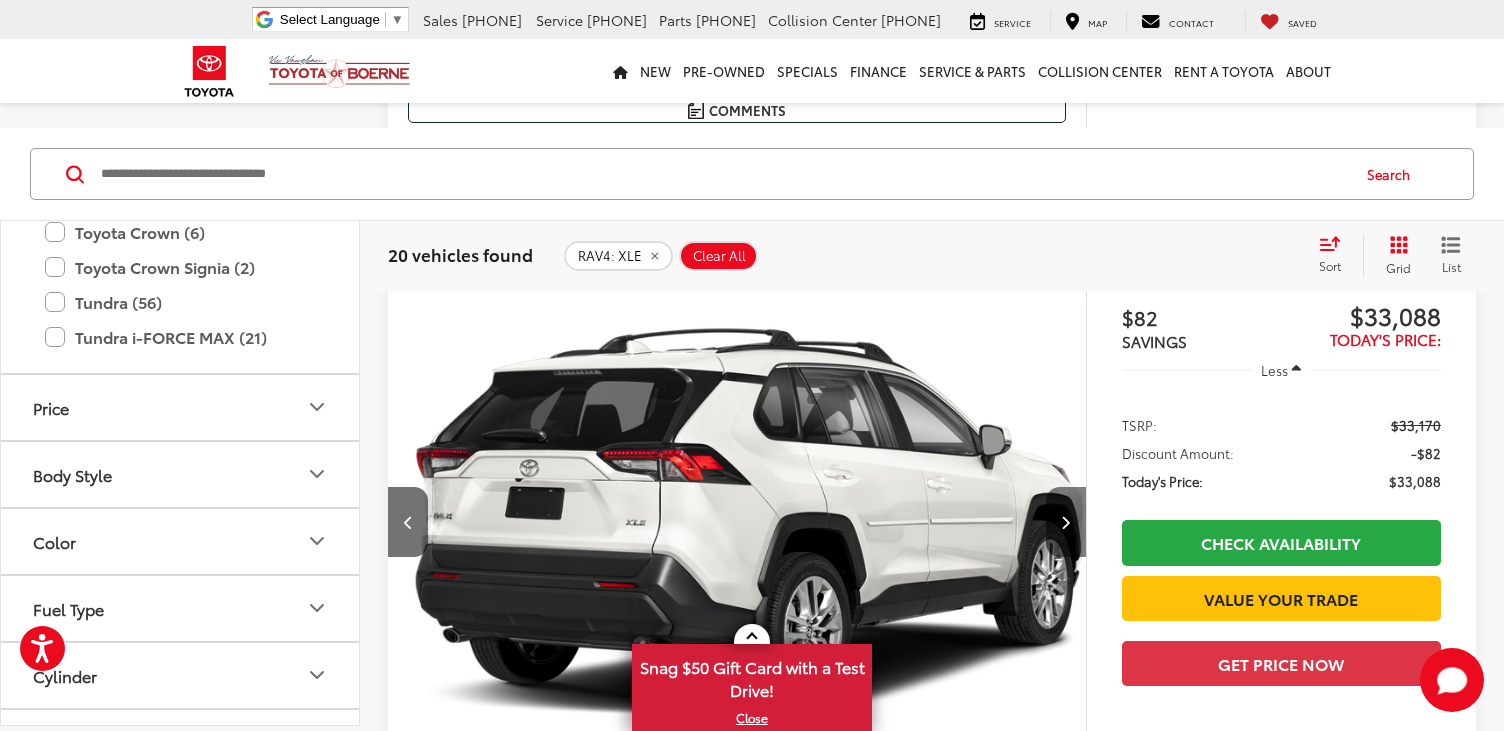 scroll, scrollTop: 0, scrollLeft: 1402, axis: horizontal 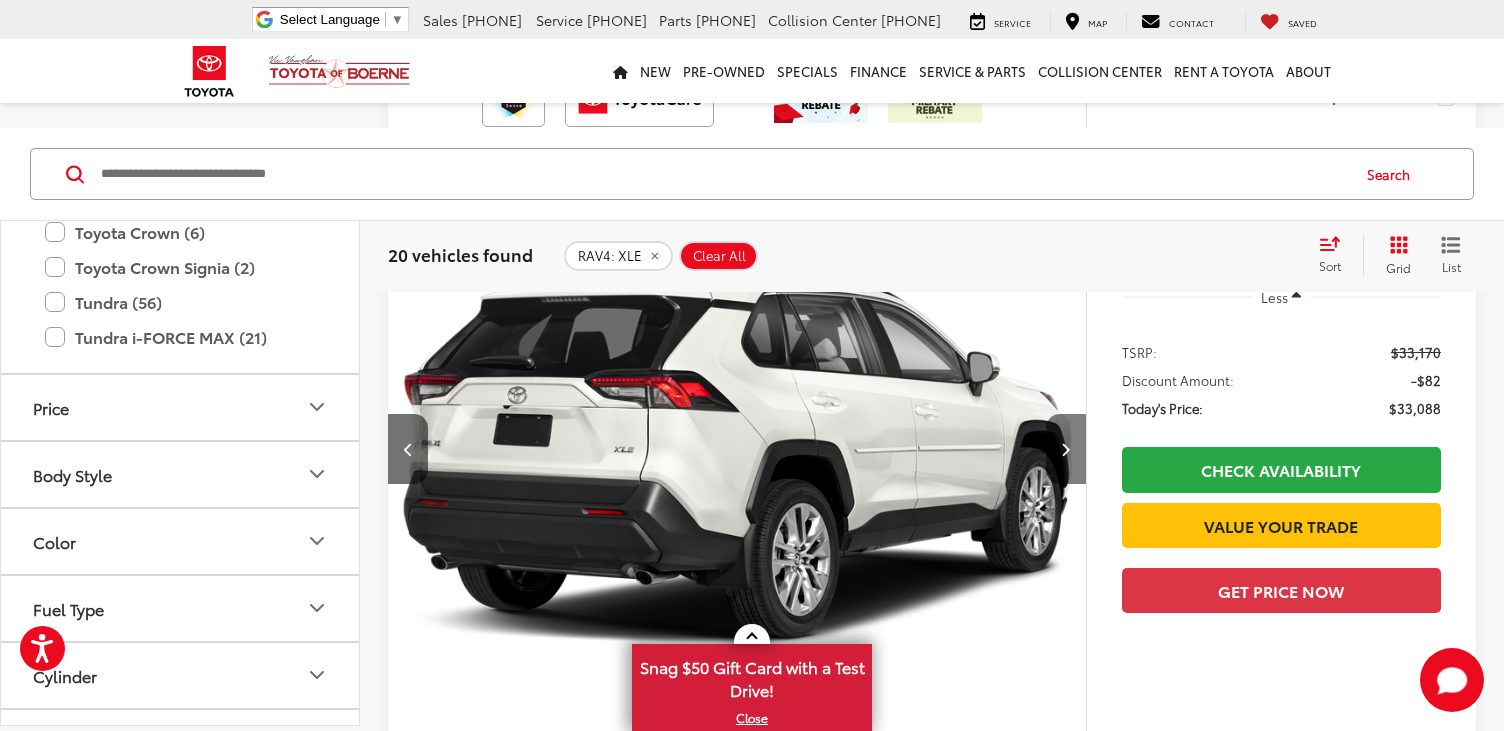 click at bounding box center [1066, 449] 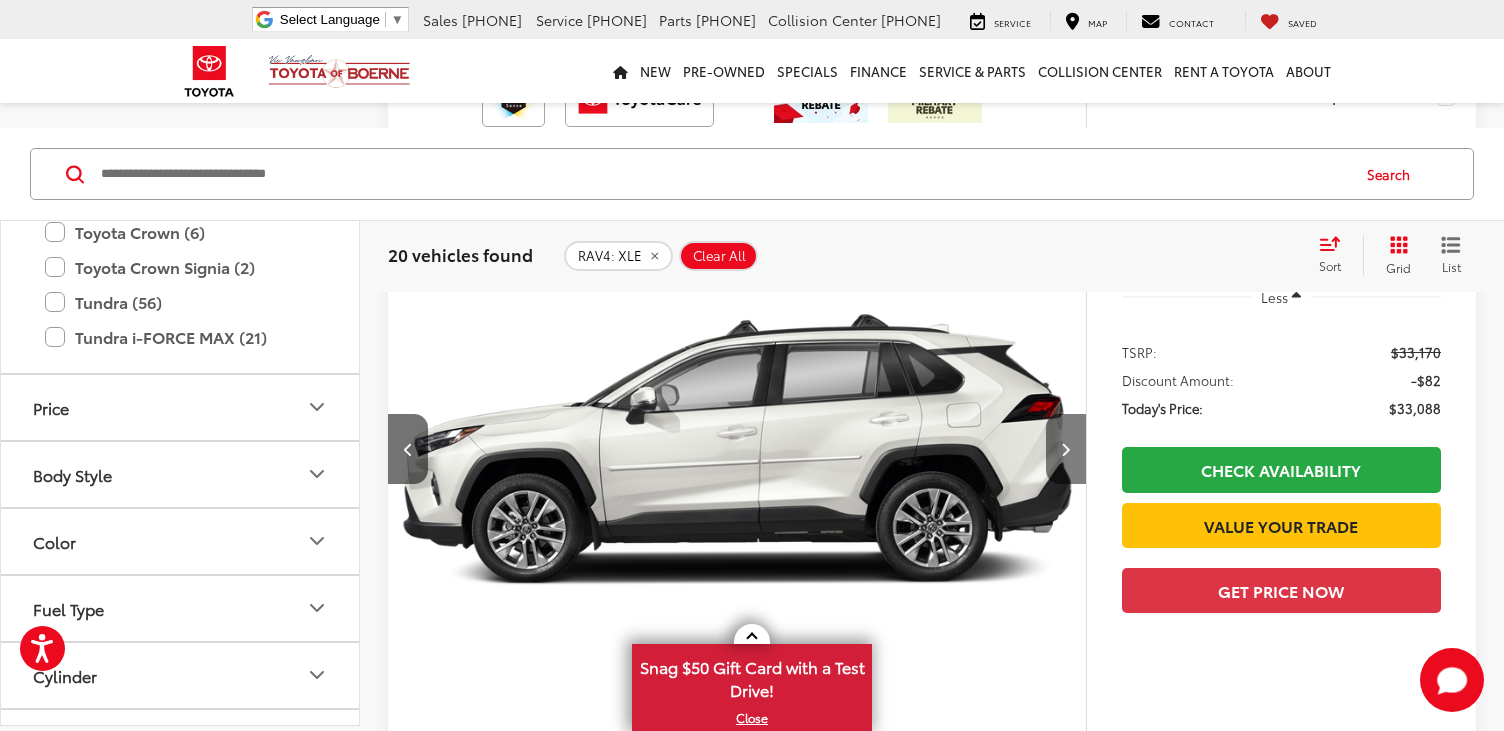 click at bounding box center [1066, 449] 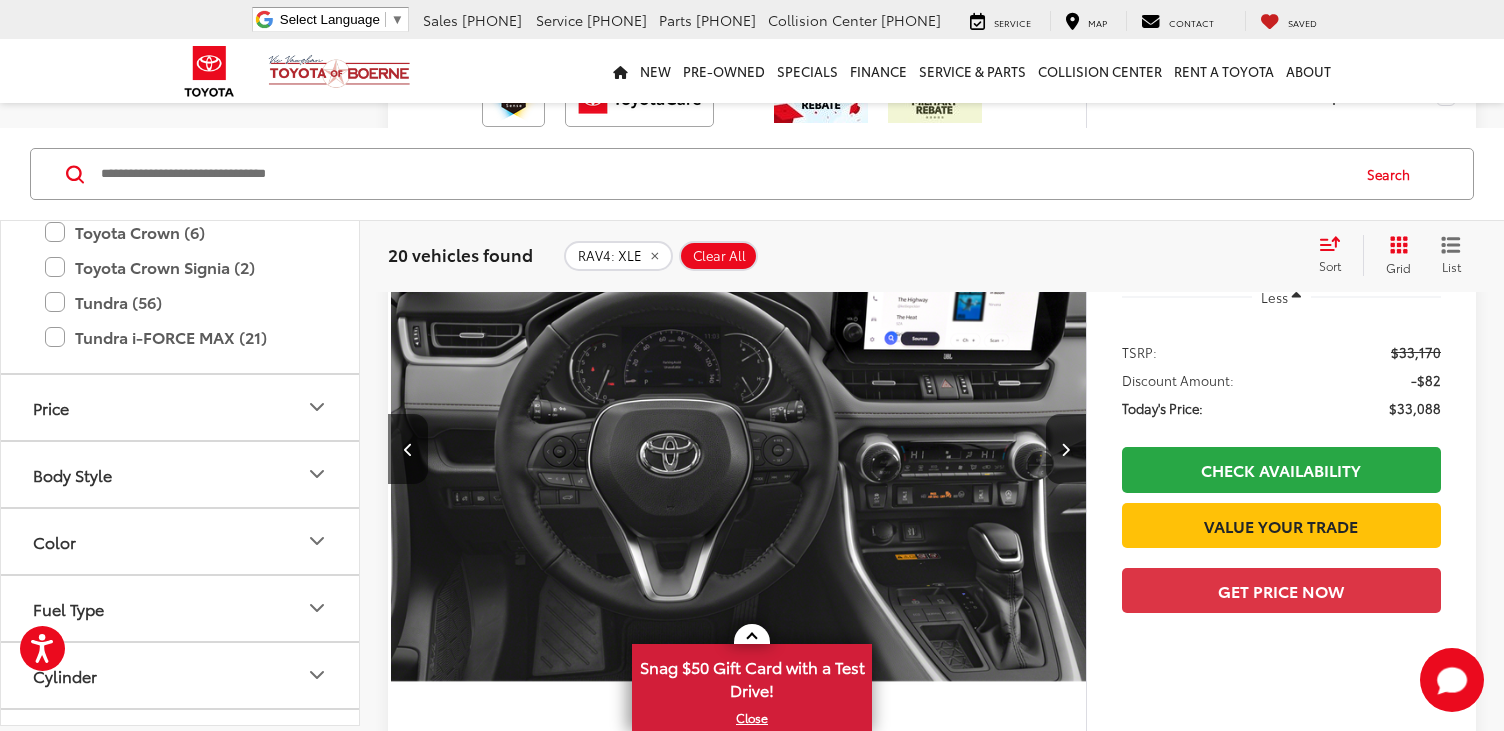 scroll, scrollTop: 0, scrollLeft: 2804, axis: horizontal 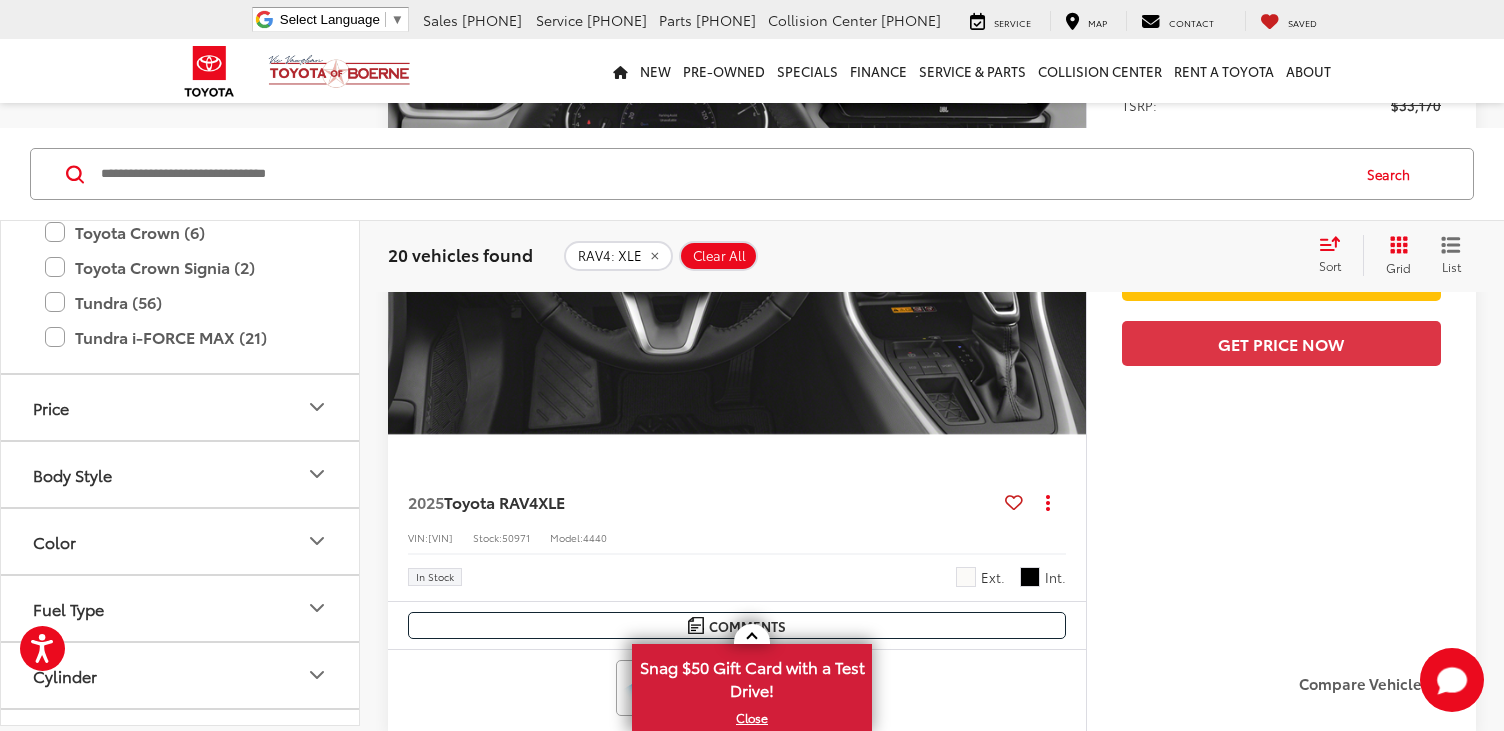 click at bounding box center (737, 203) 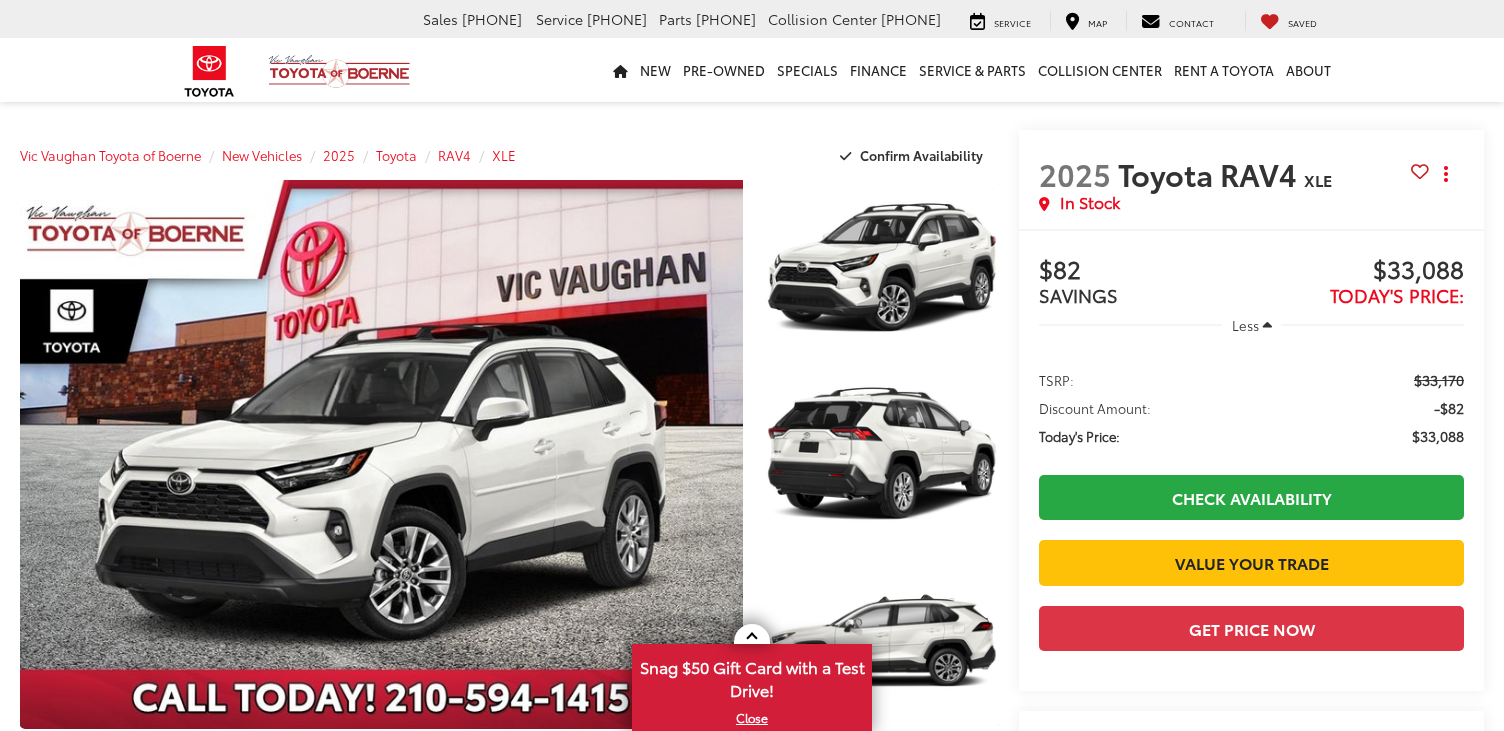 scroll, scrollTop: 0, scrollLeft: 0, axis: both 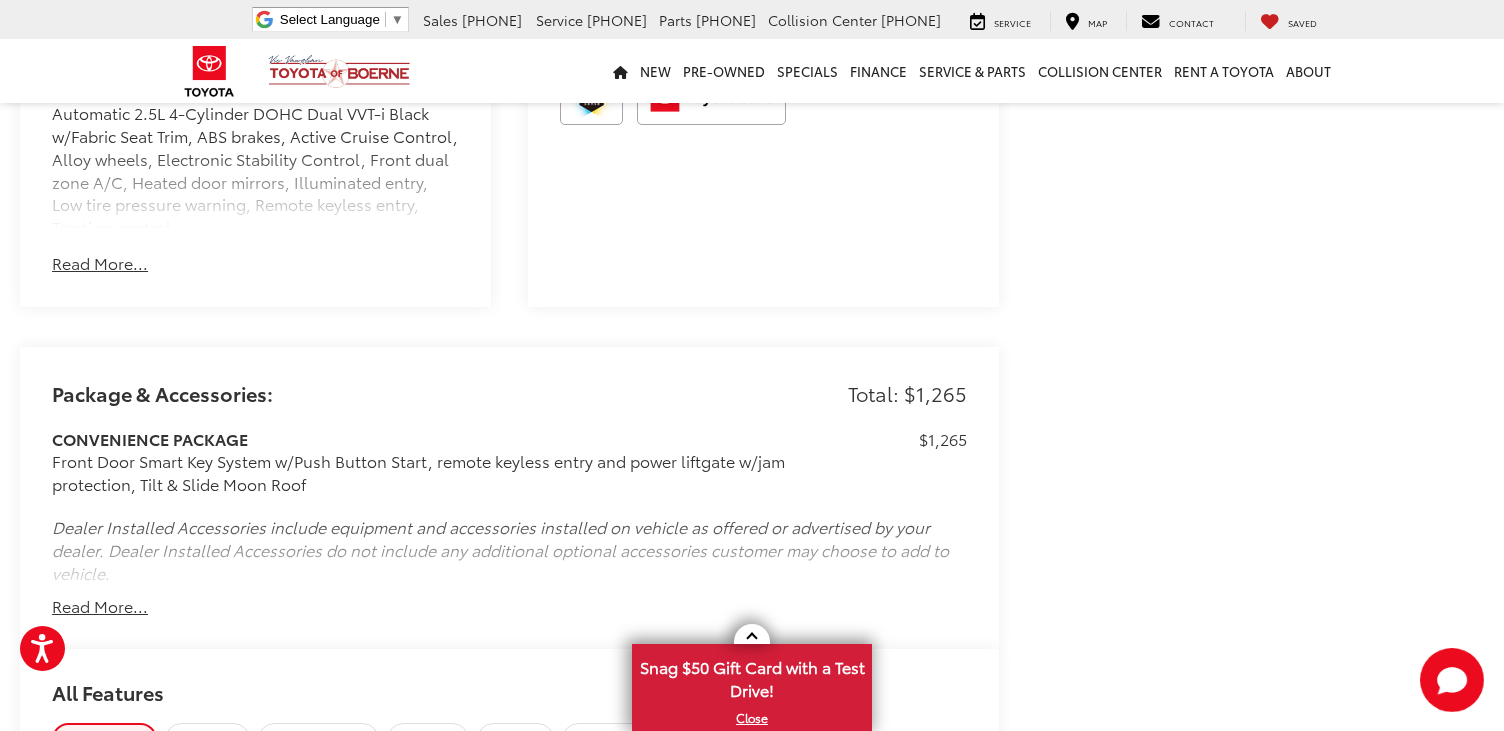 click on "Read More..." at bounding box center (100, 606) 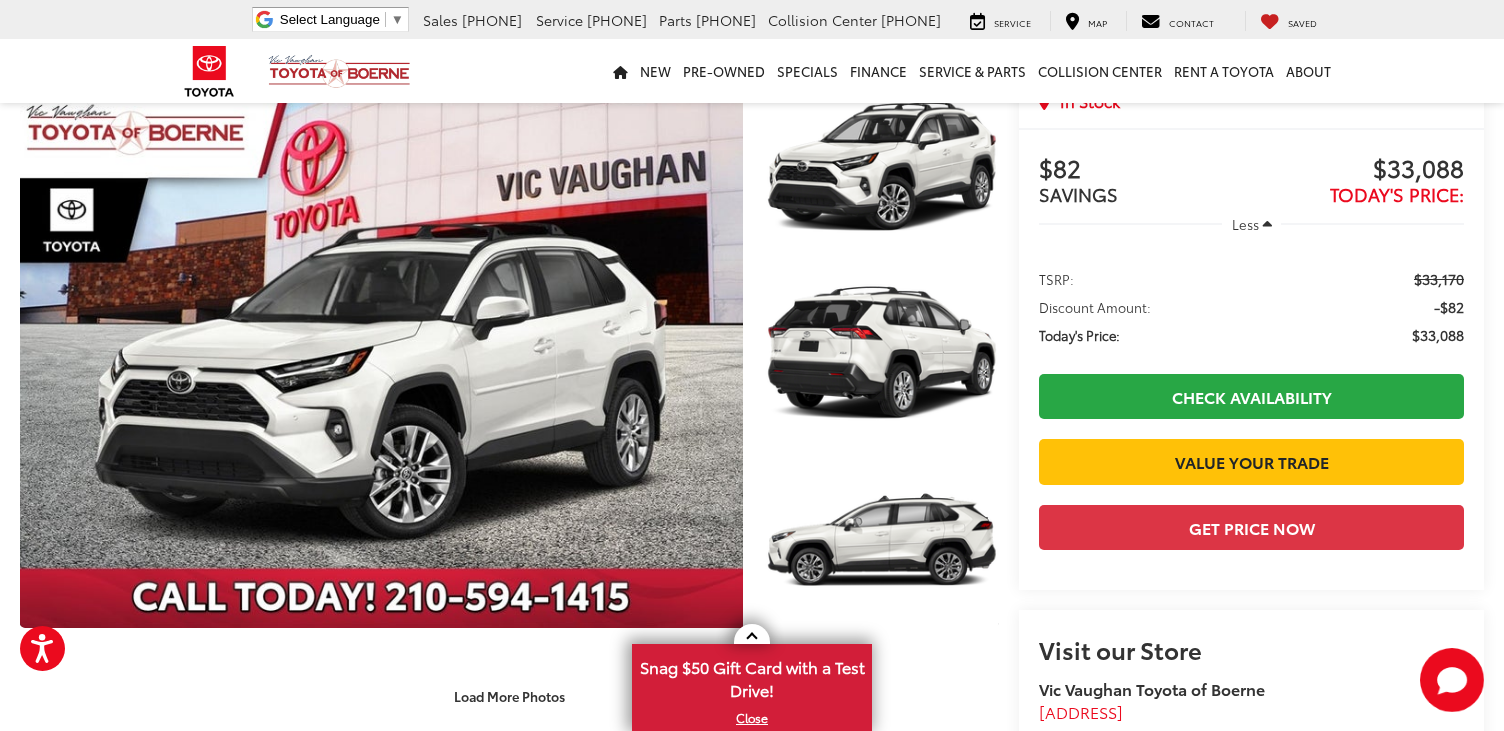 scroll, scrollTop: 118, scrollLeft: 0, axis: vertical 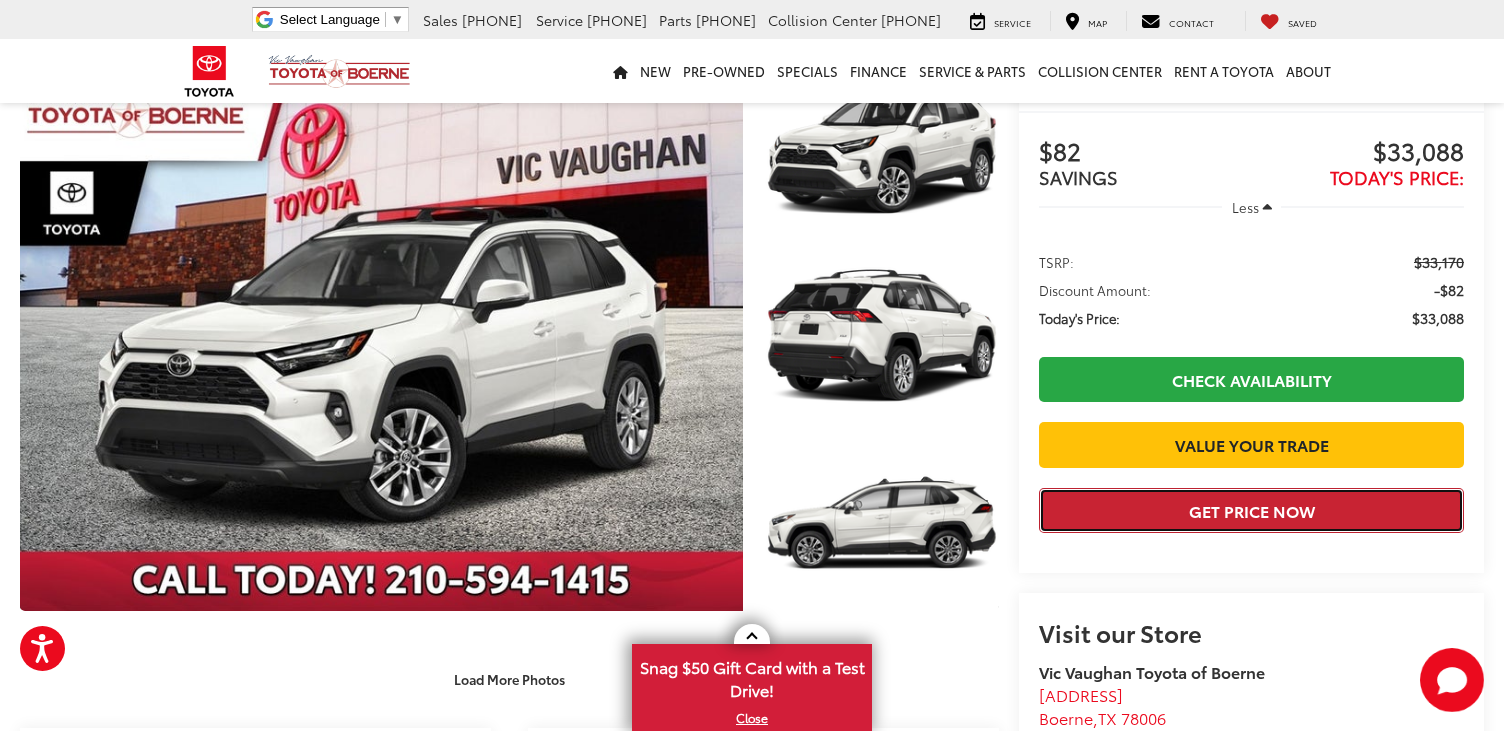 click on "Get Price Now" at bounding box center [1251, 510] 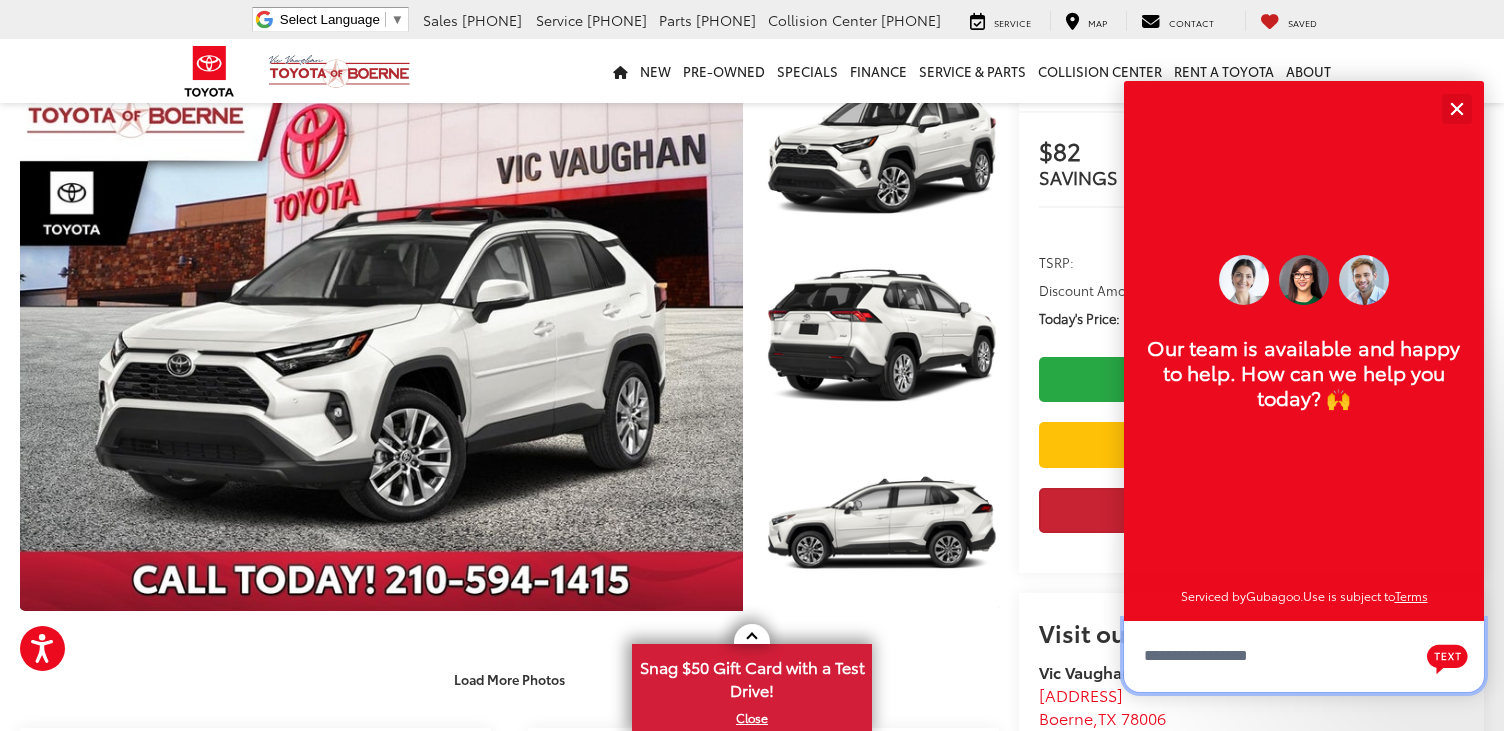 scroll, scrollTop: 24, scrollLeft: 0, axis: vertical 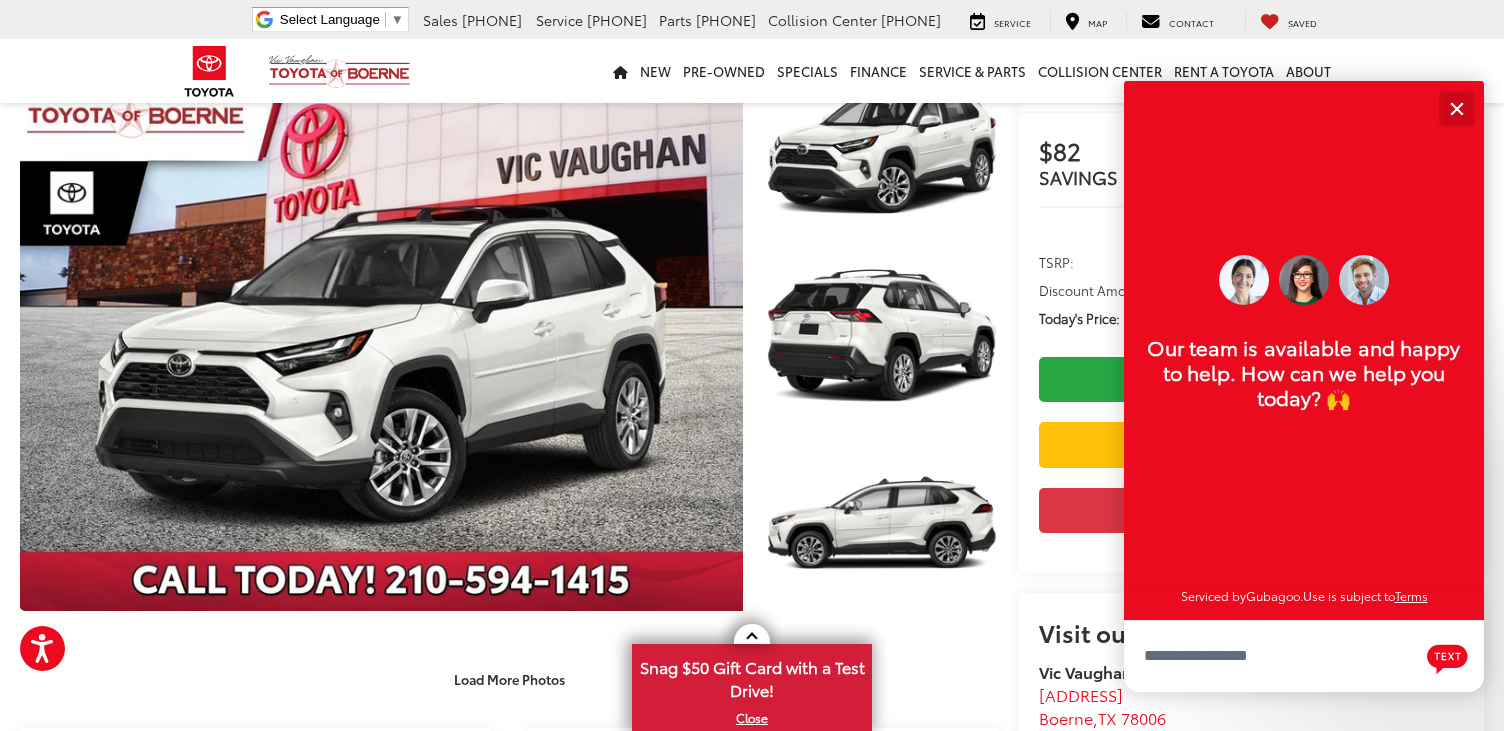 click at bounding box center (1456, 108) 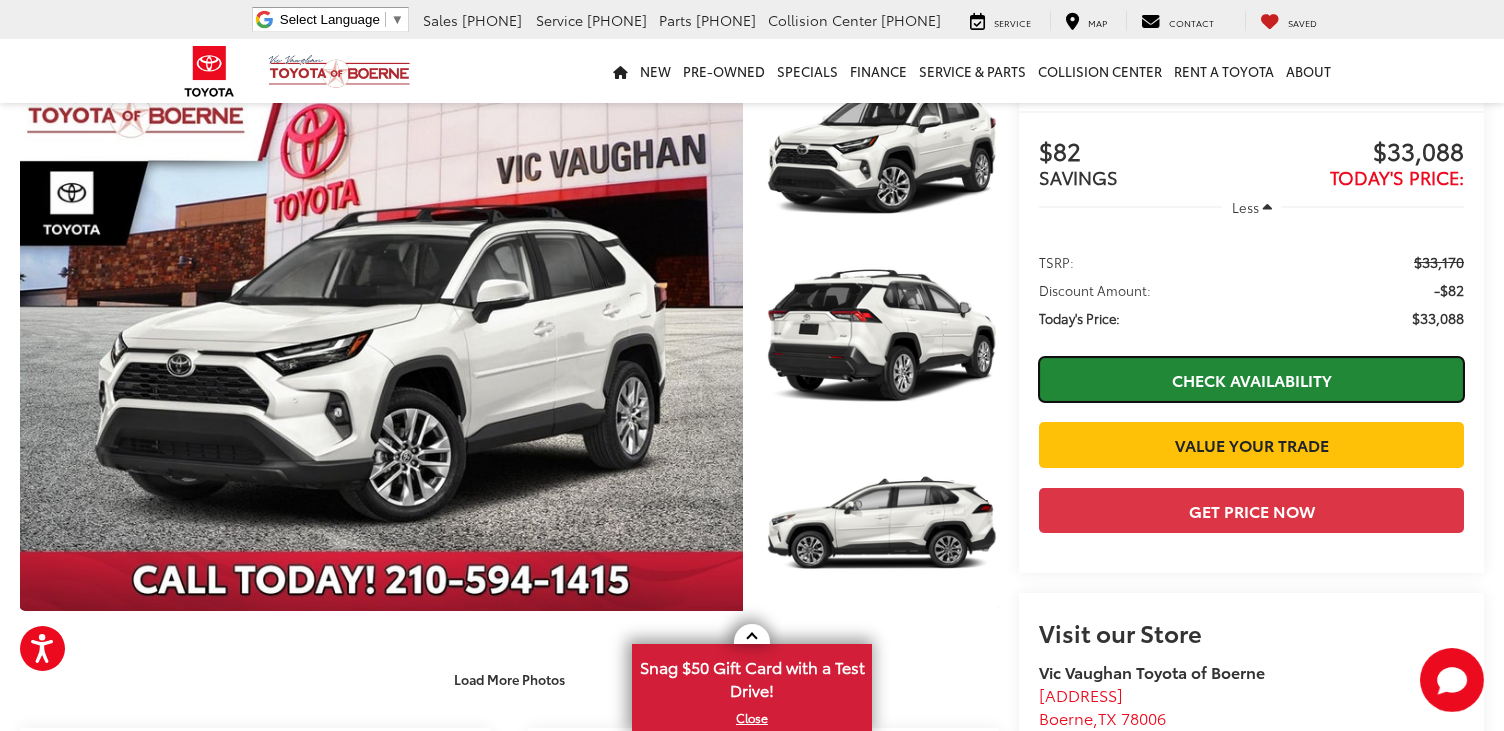 click on "Check Availability" at bounding box center (1251, 379) 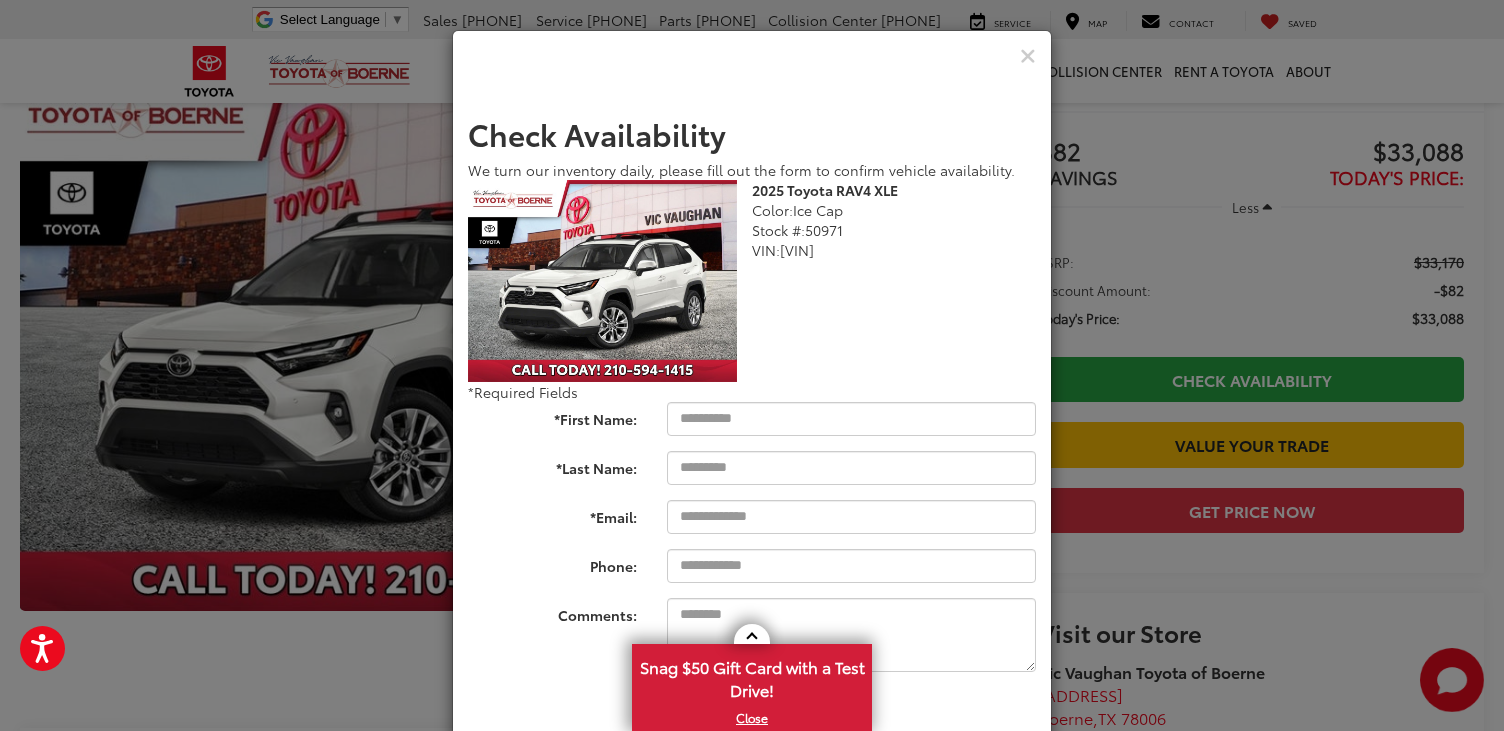 scroll, scrollTop: 69, scrollLeft: 0, axis: vertical 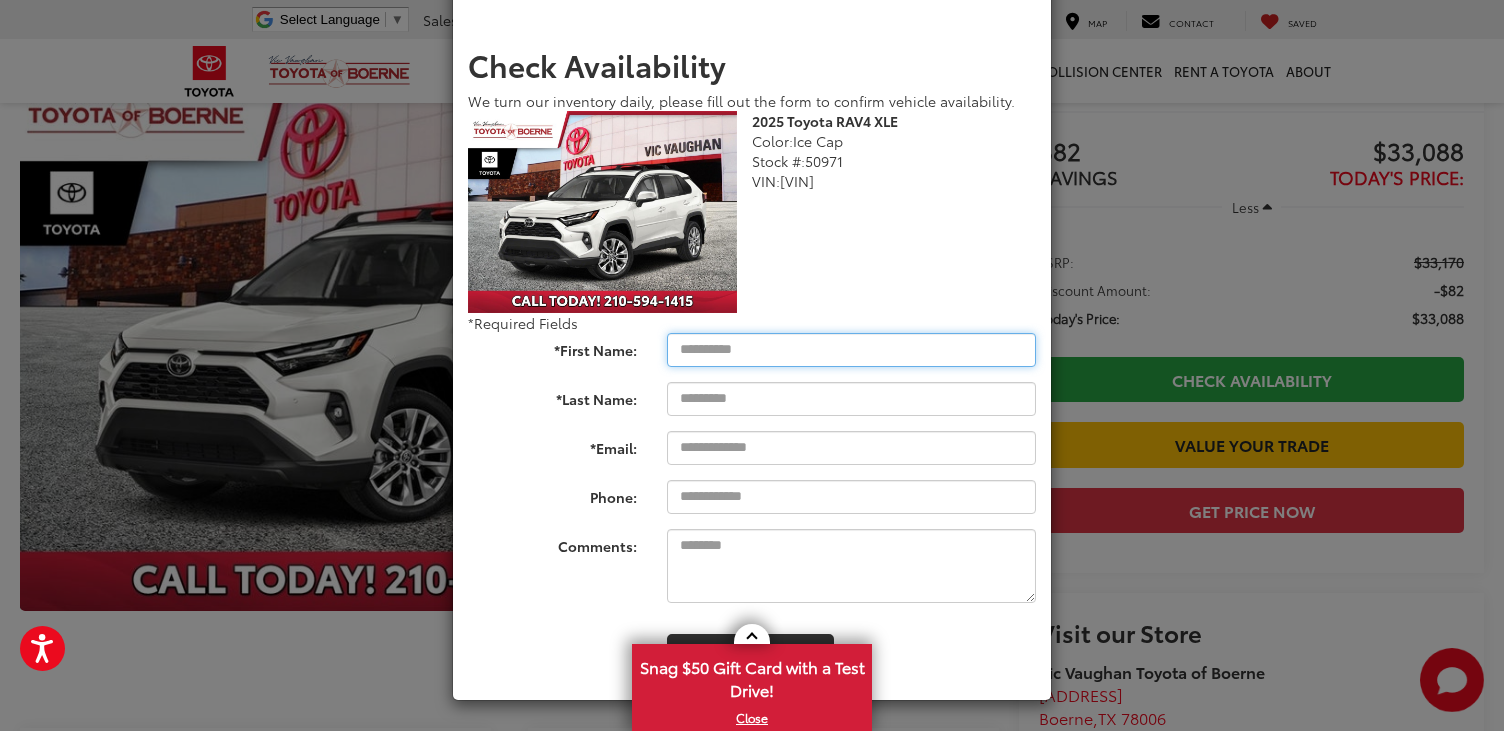 click on "*First Name:" at bounding box center (851, 350) 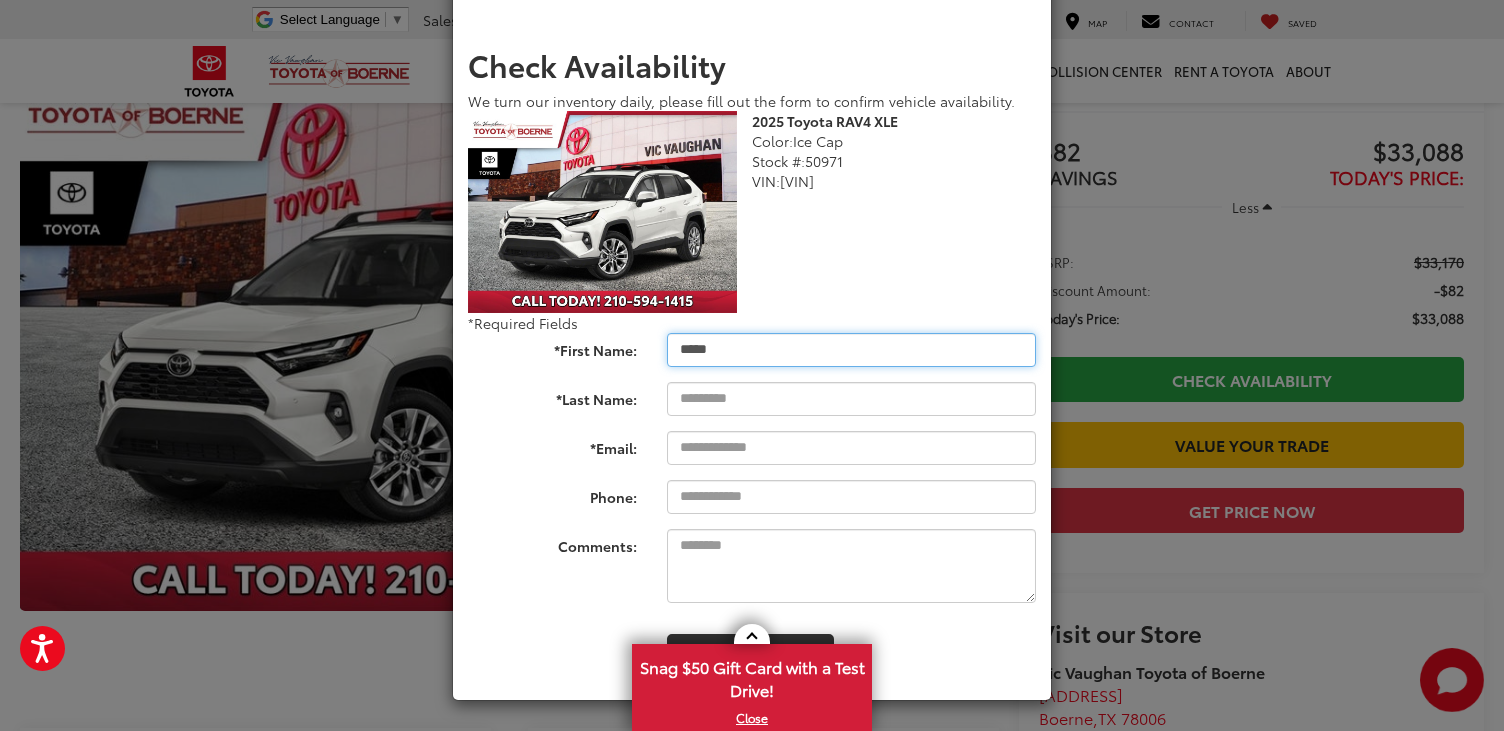 type on "*****" 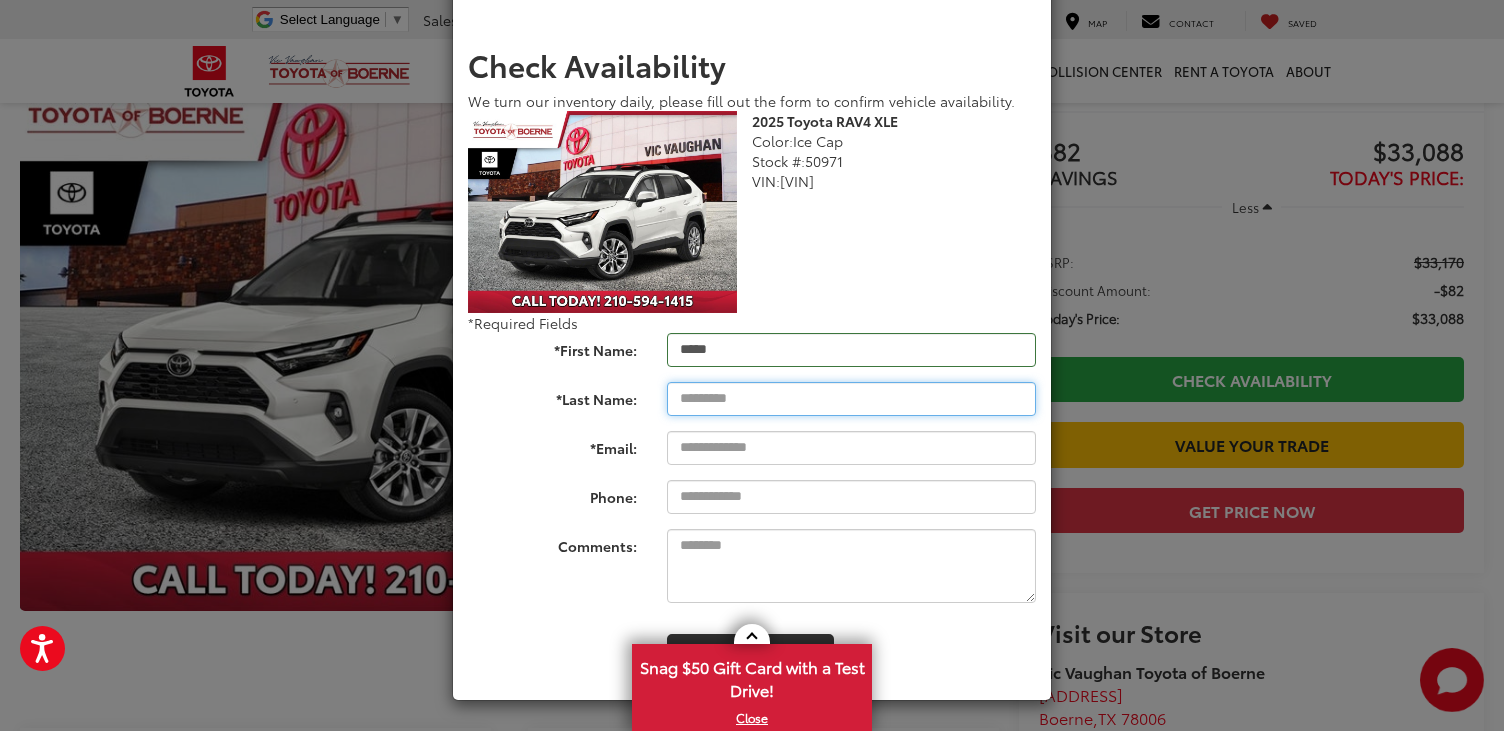 click on "*Last Name:" at bounding box center (851, 399) 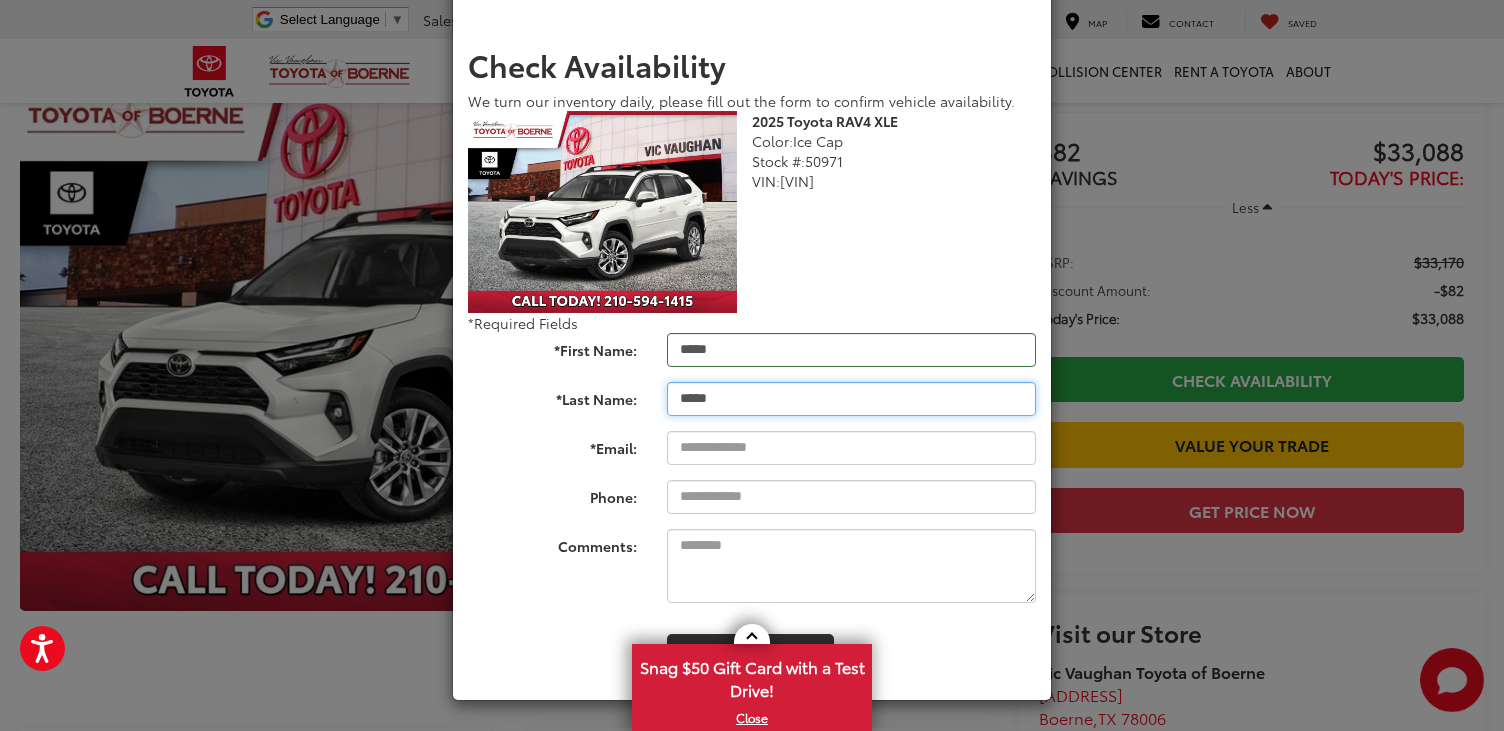 type on "*****" 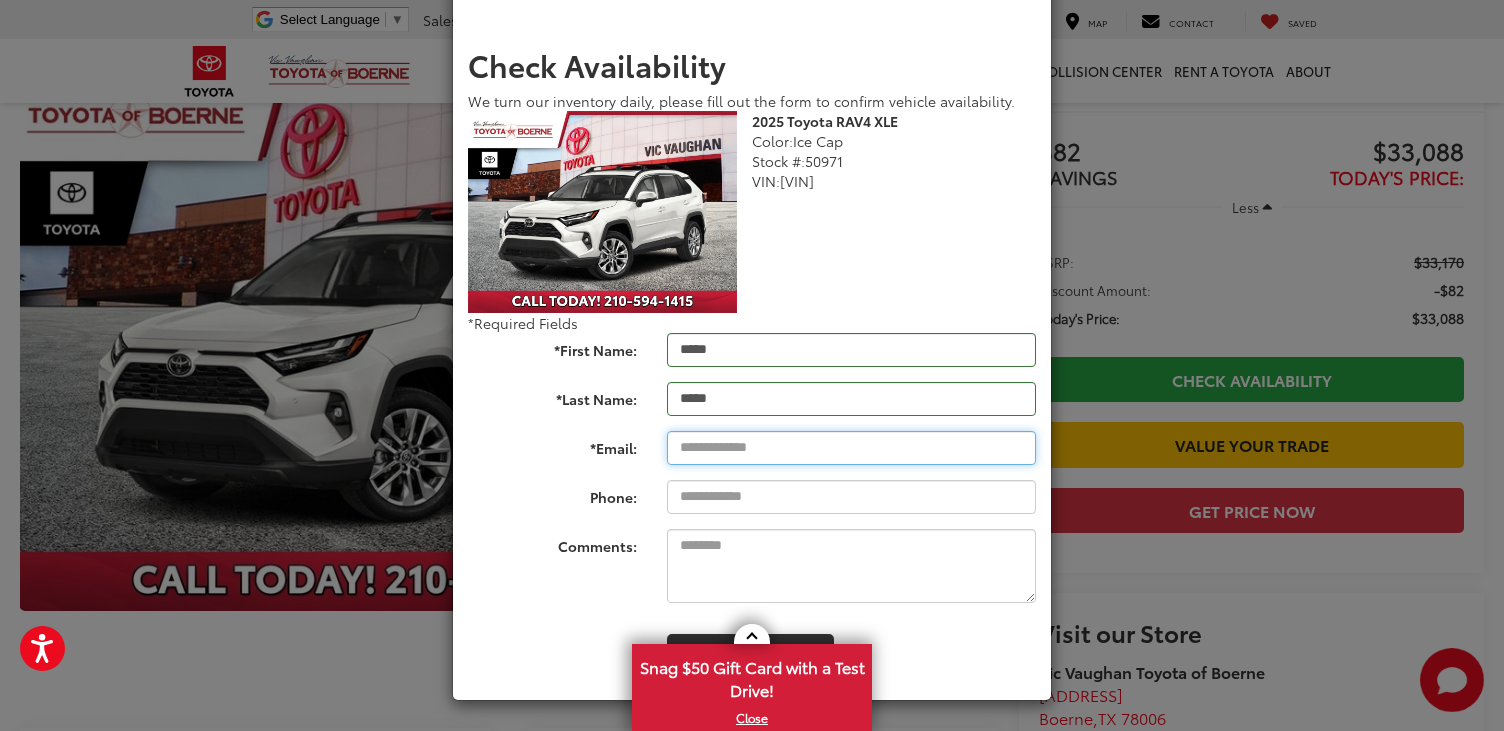 click on "*Email:" at bounding box center [851, 448] 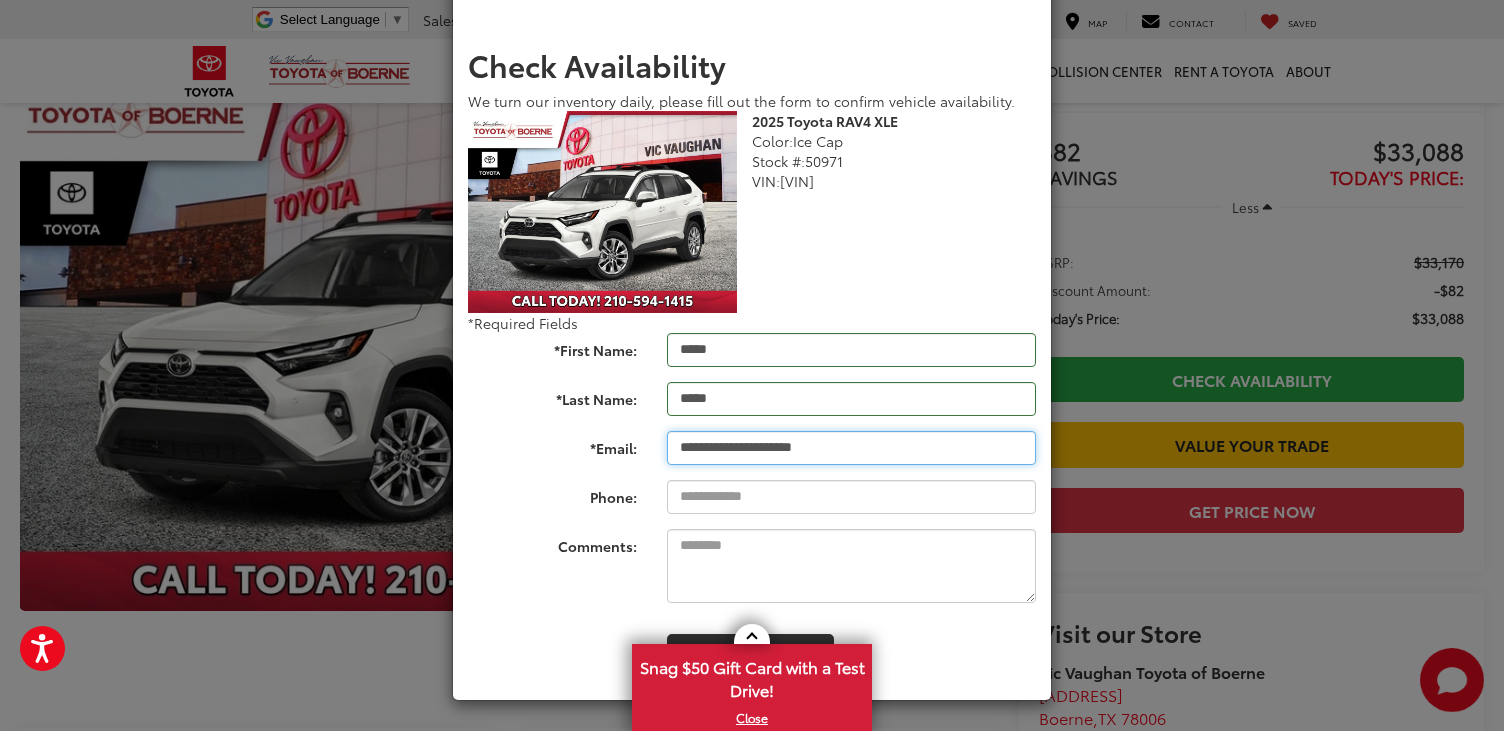 drag, startPoint x: 758, startPoint y: 447, endPoint x: 580, endPoint y: 470, distance: 179.4798 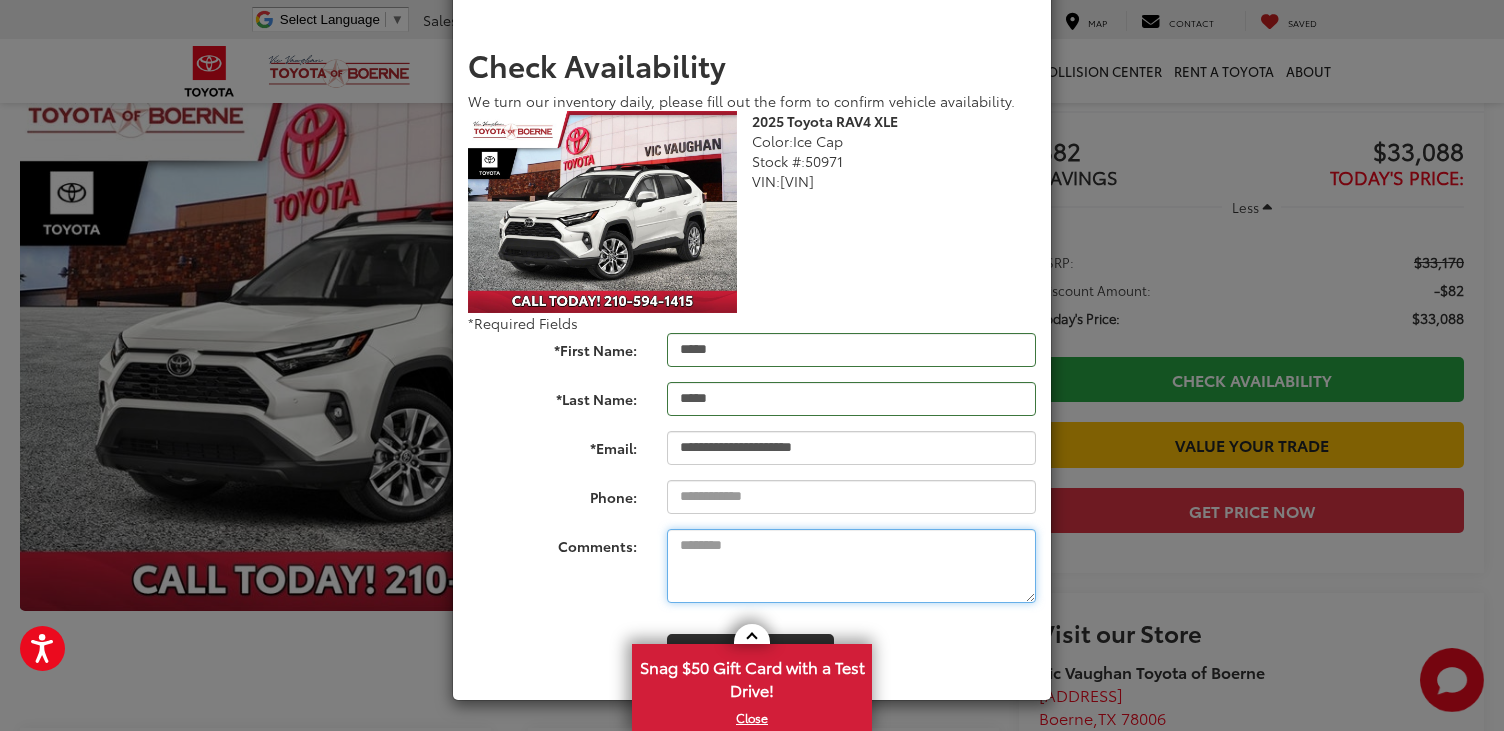 click on "Comments:" at bounding box center (851, 566) 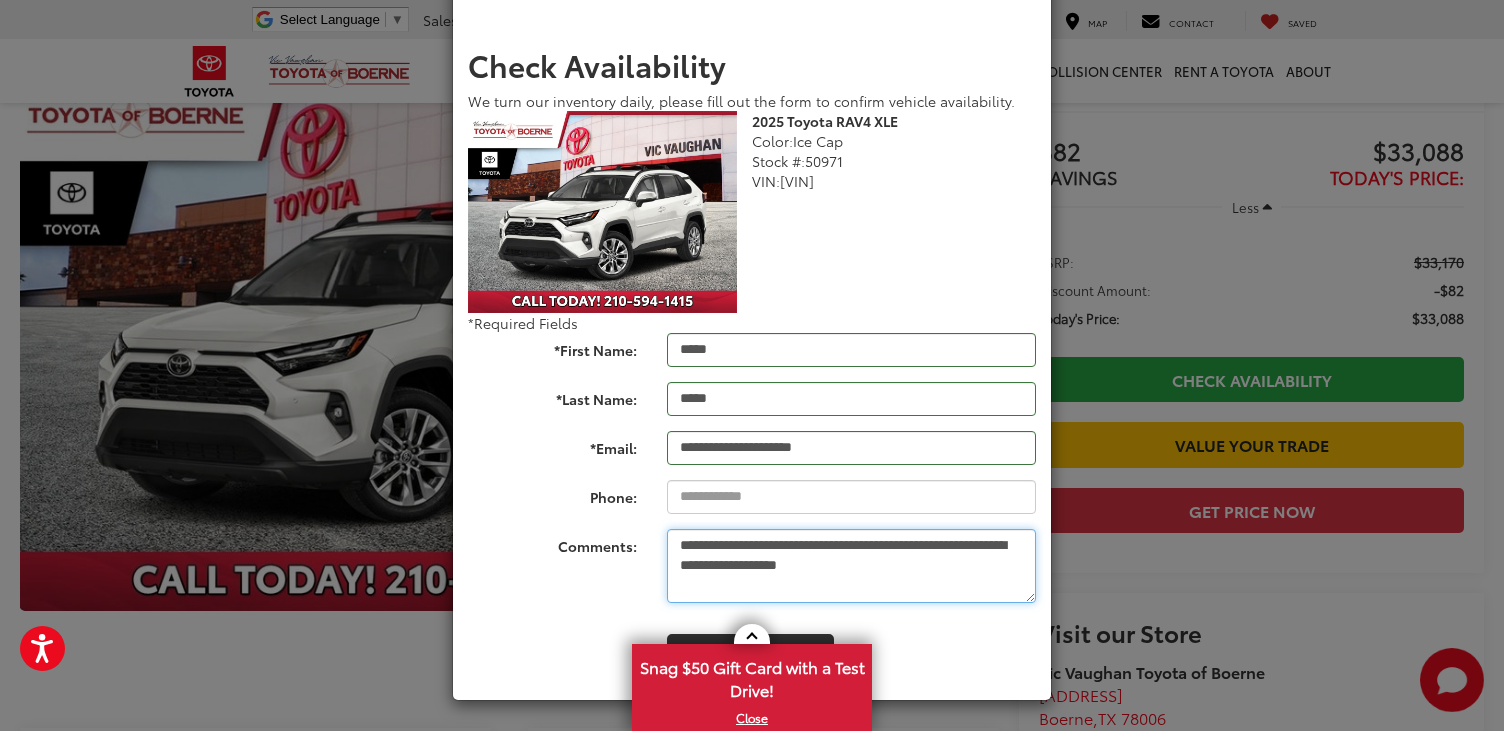 click on "**********" at bounding box center [851, 566] 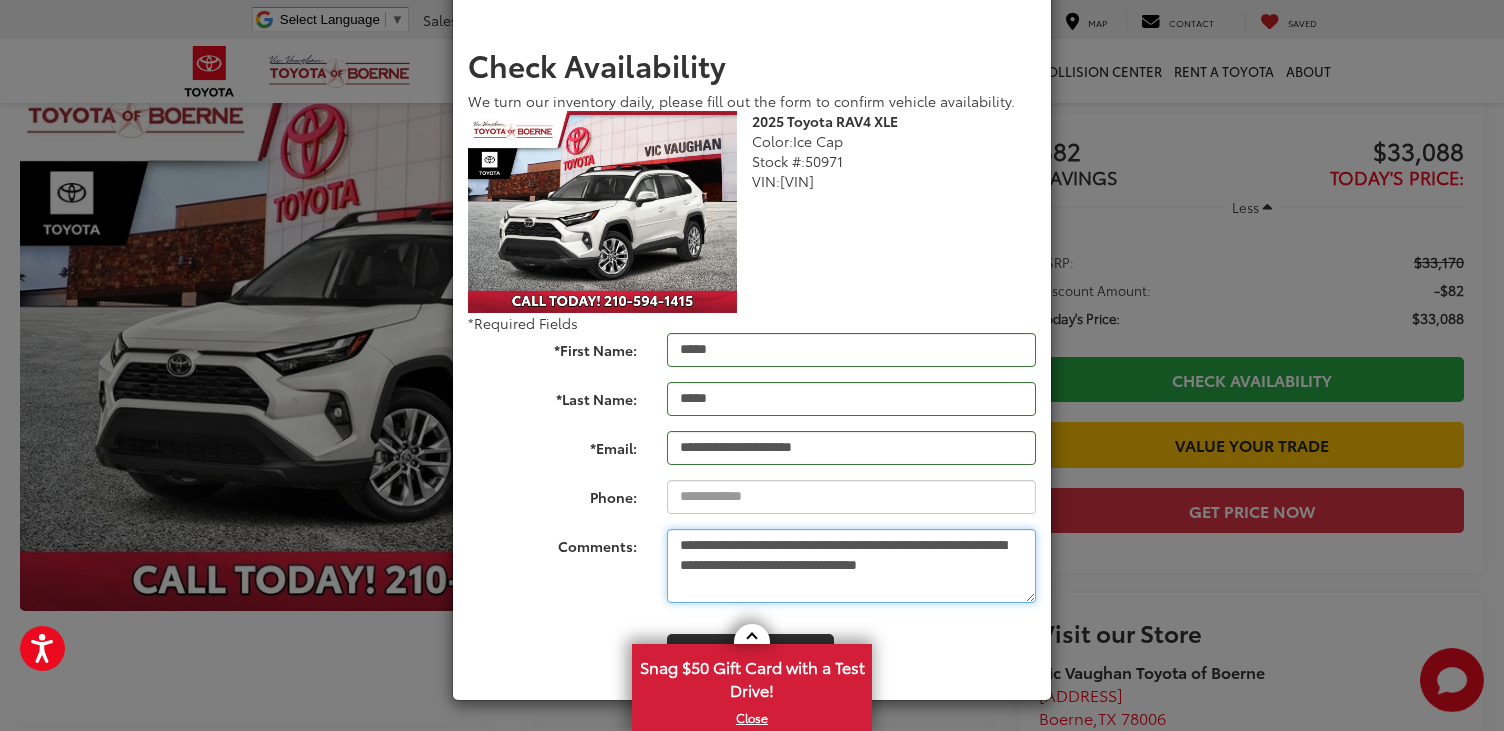 click on "**********" at bounding box center (851, 566) 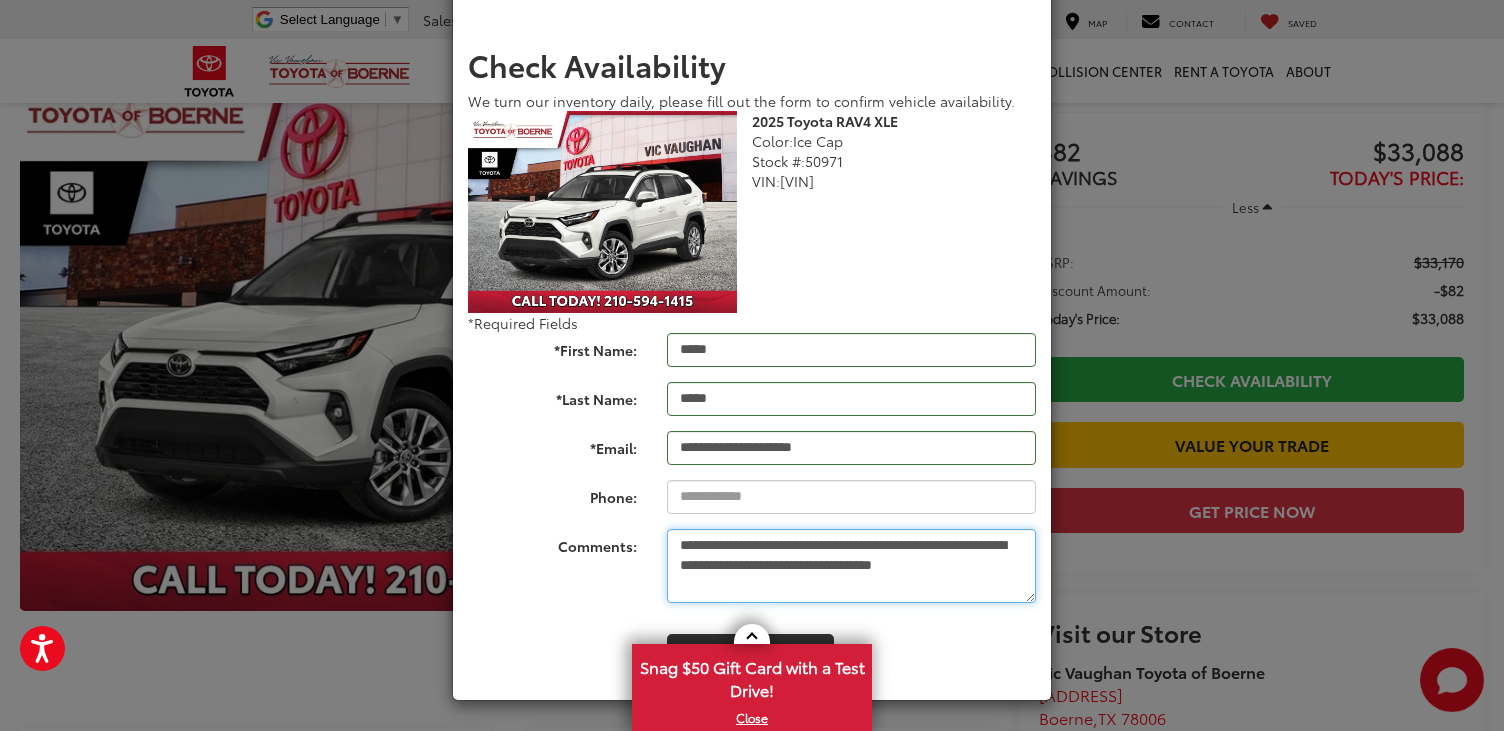 click on "**********" at bounding box center (851, 566) 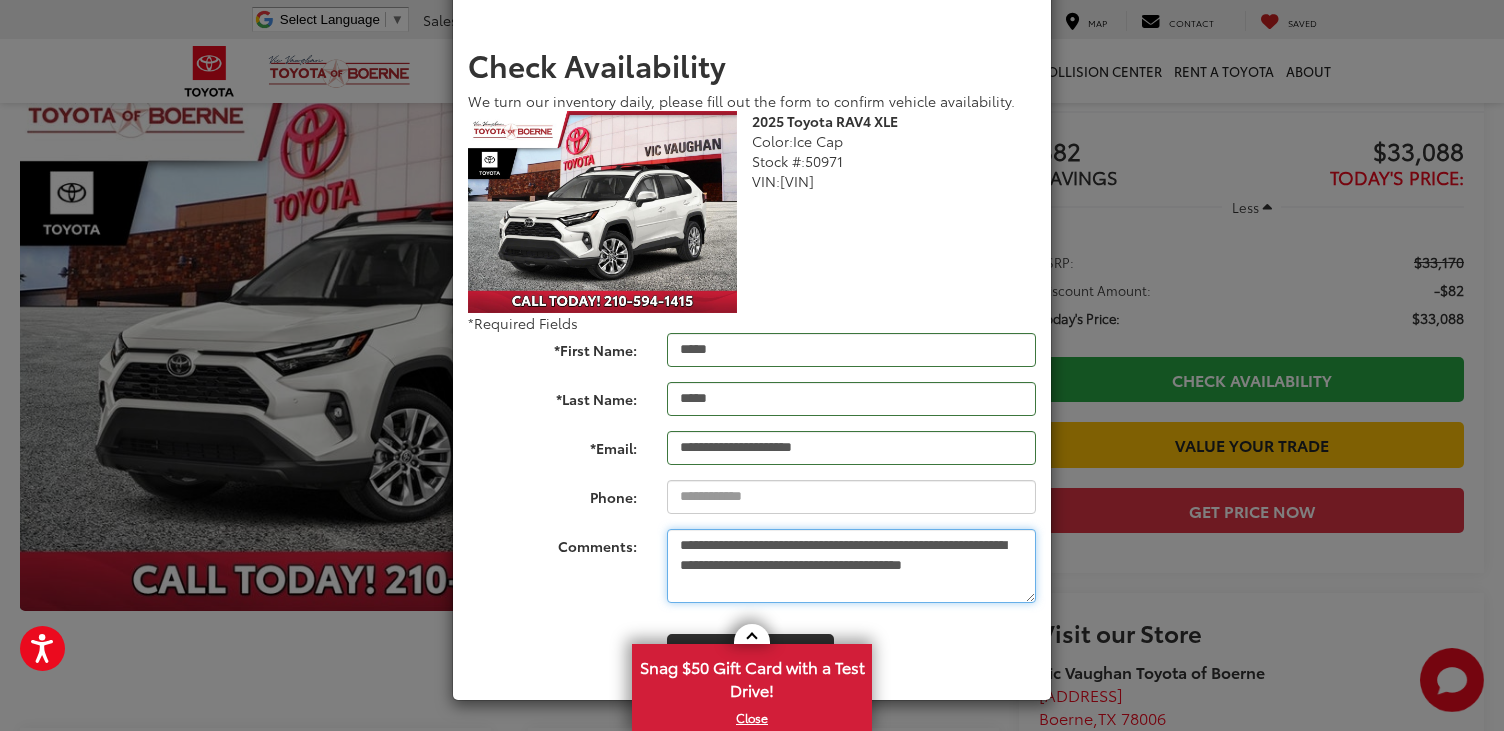 click on "**********" at bounding box center (851, 566) 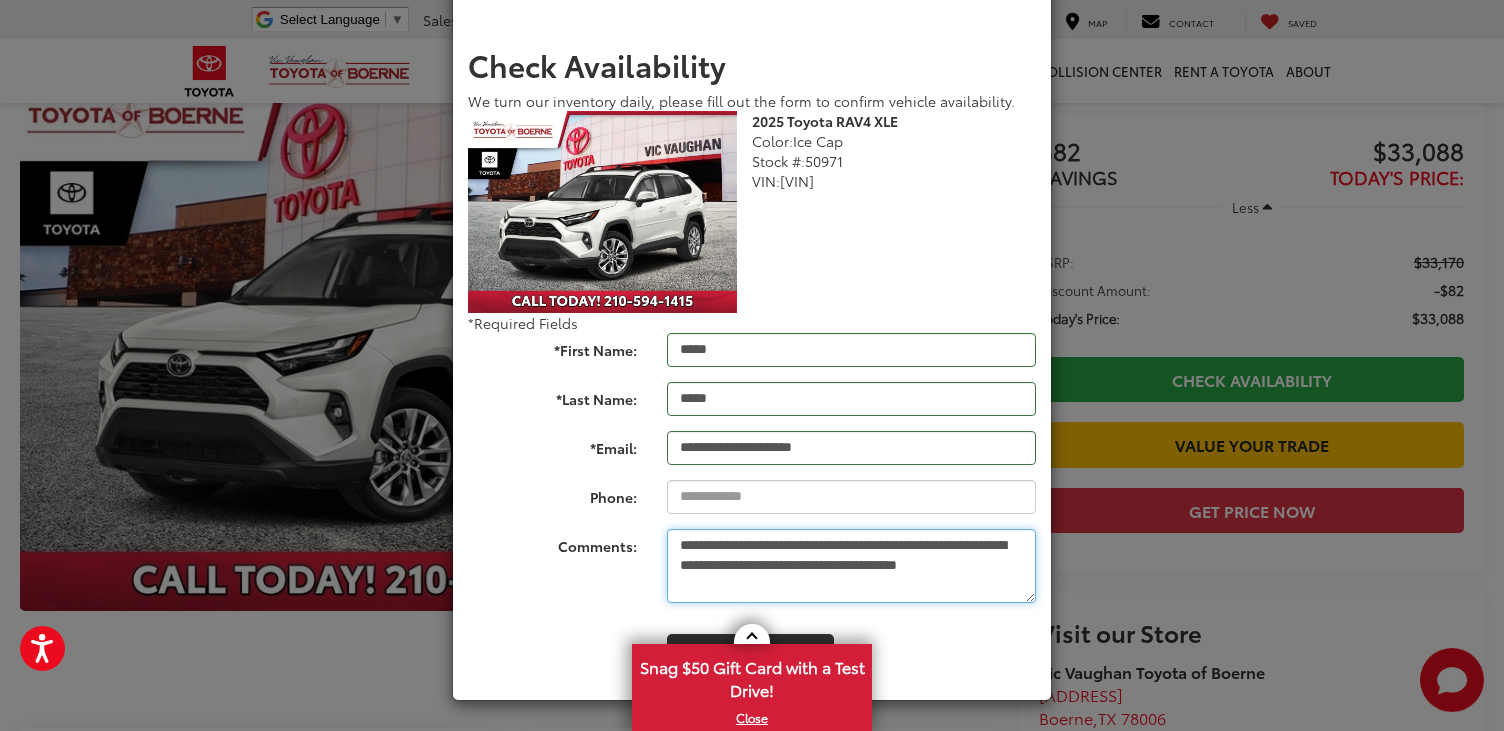 type on "**********" 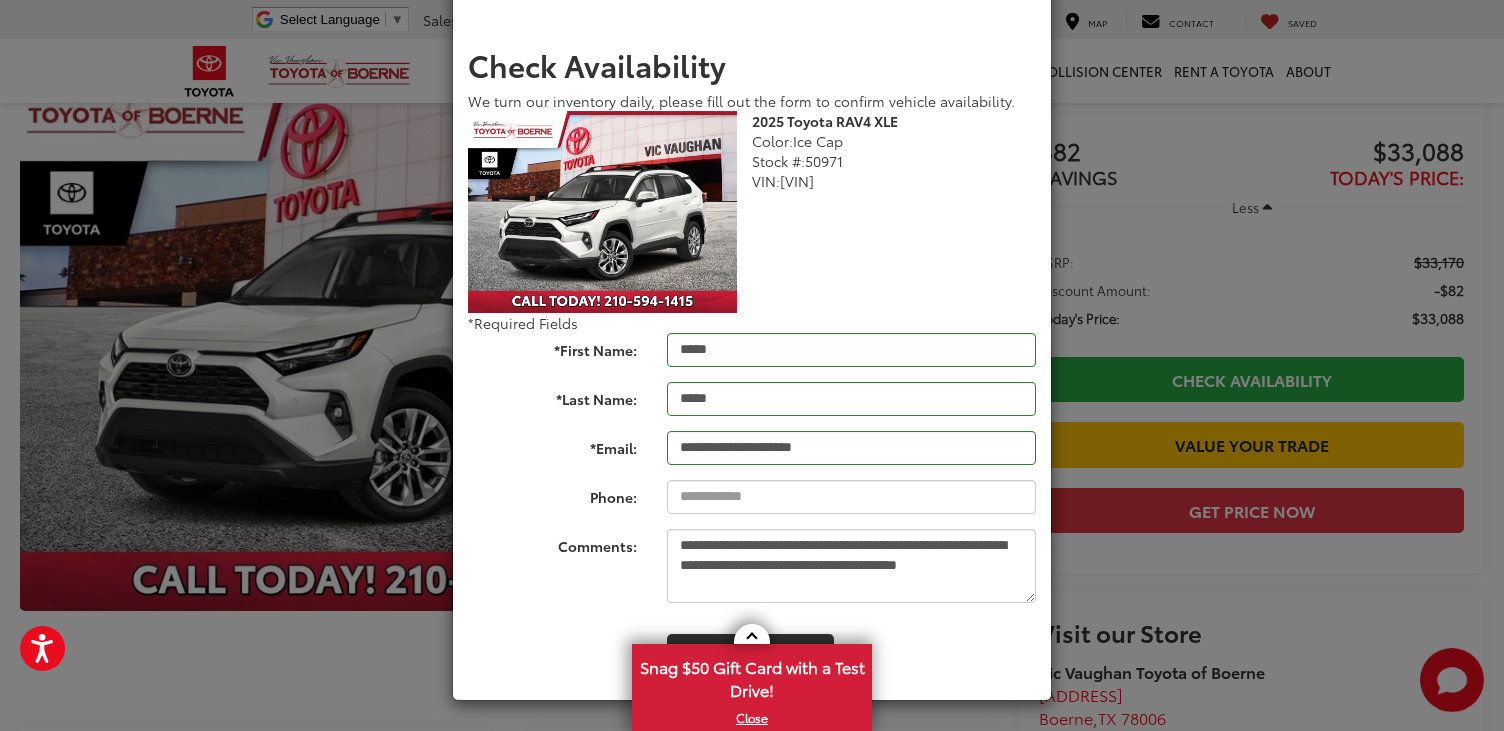 click on "**********" at bounding box center (752, 359) 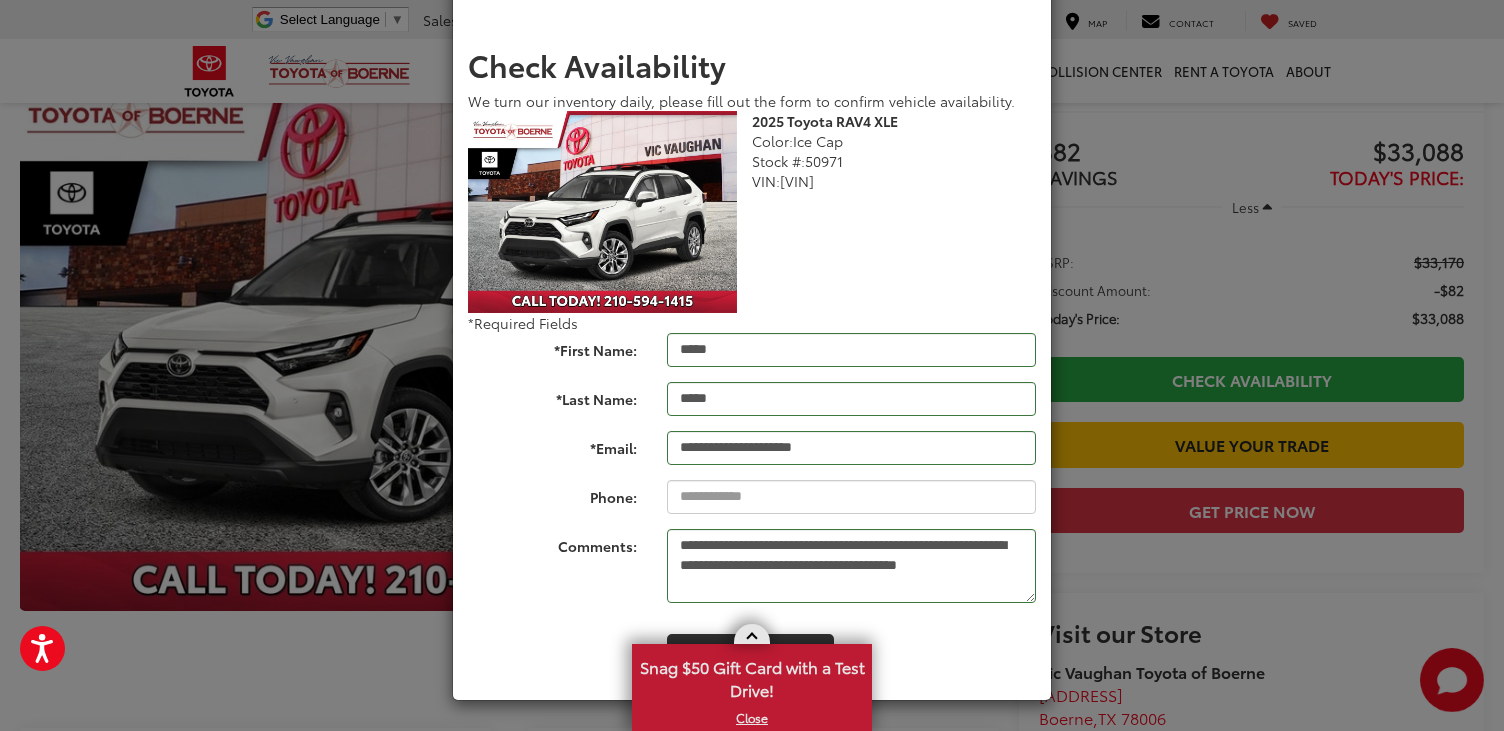click at bounding box center [752, 634] 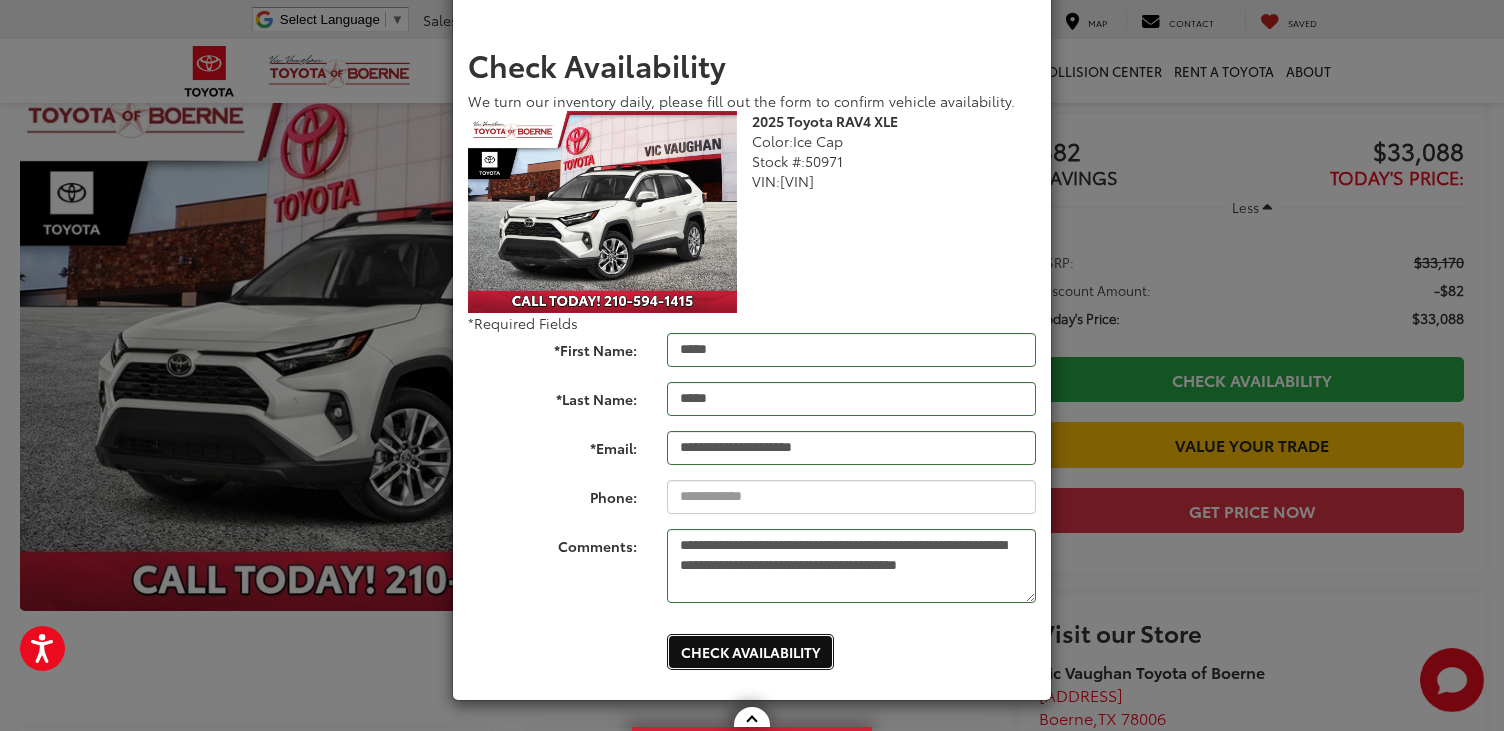 click on "Check Availability" at bounding box center (750, 652) 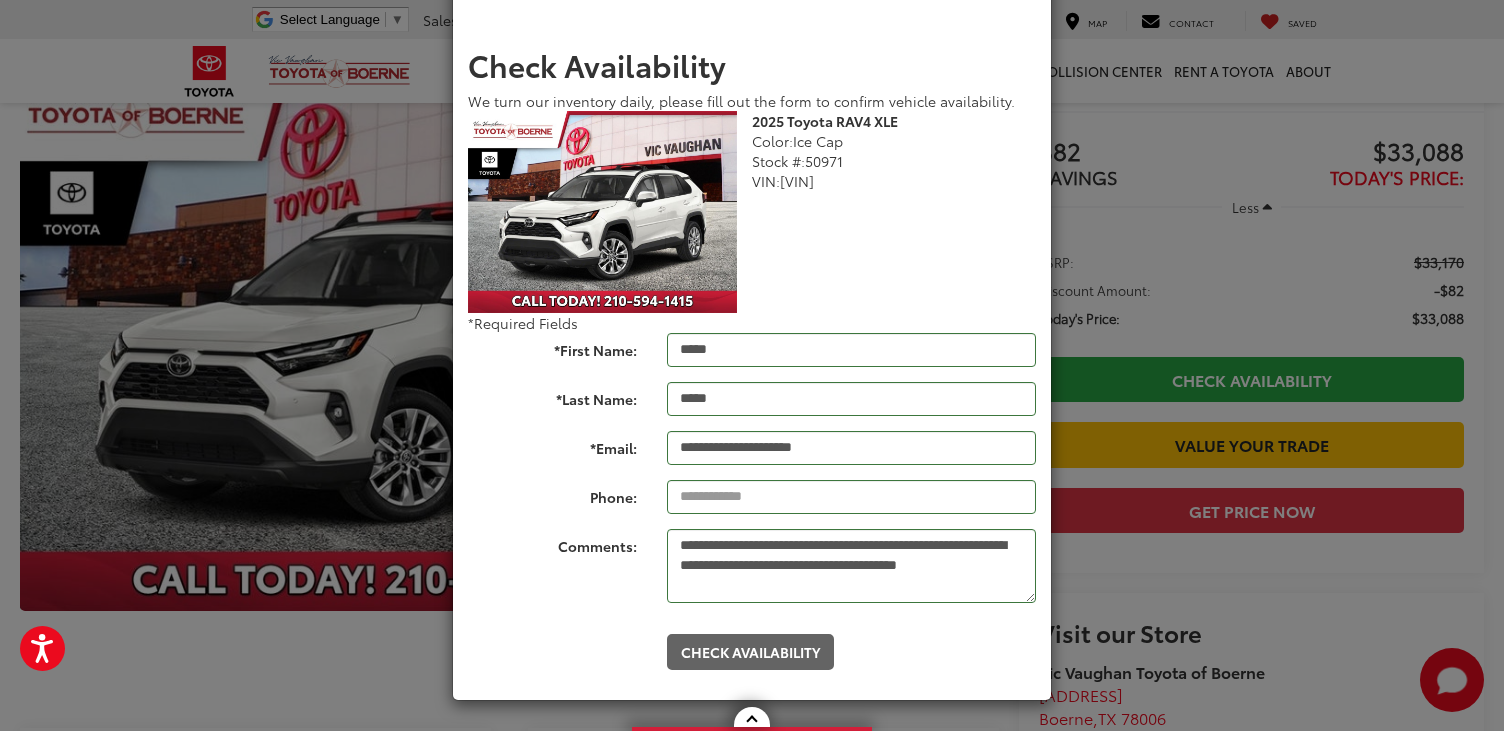 scroll, scrollTop: 0, scrollLeft: 0, axis: both 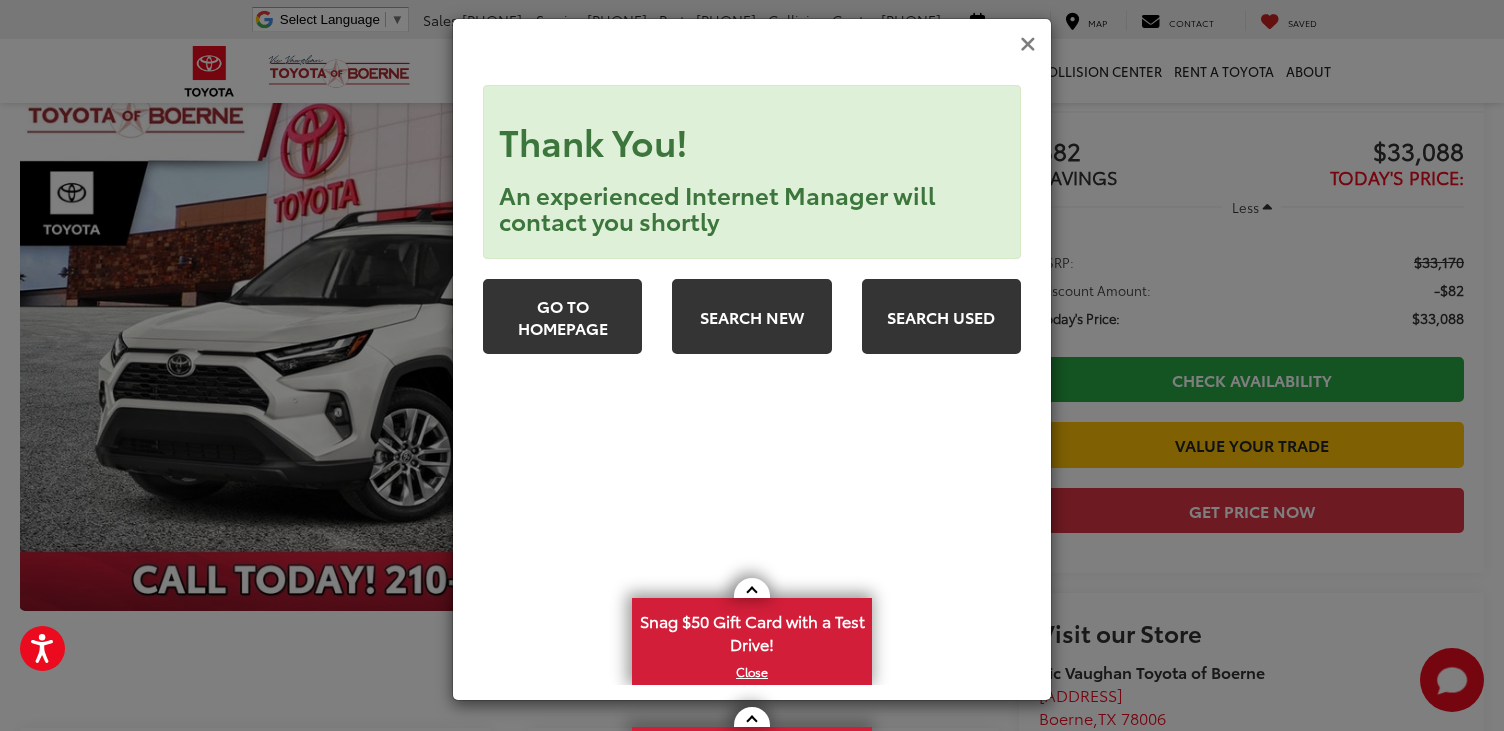 click at bounding box center [1028, 44] 